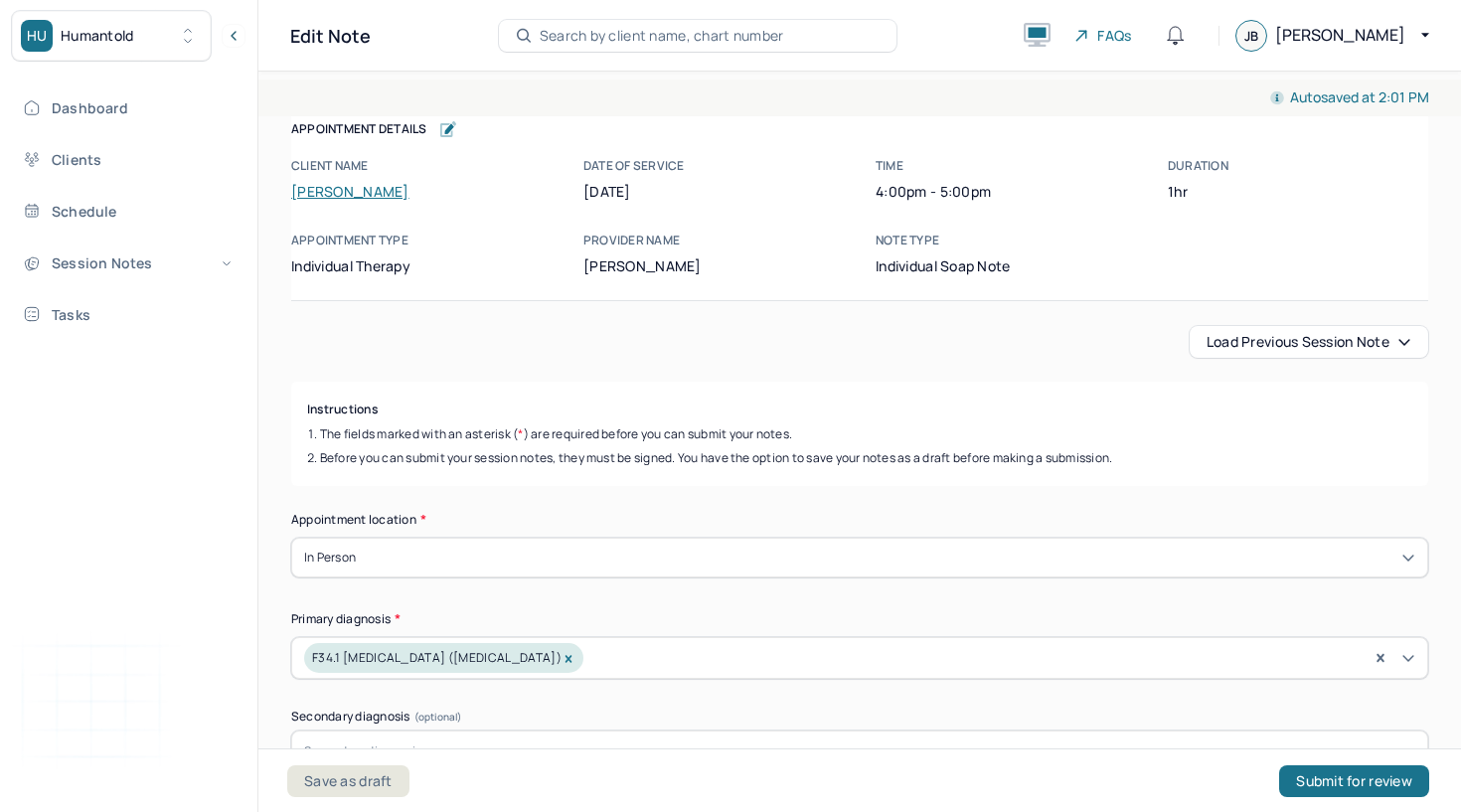 scroll, scrollTop: 0, scrollLeft: 0, axis: both 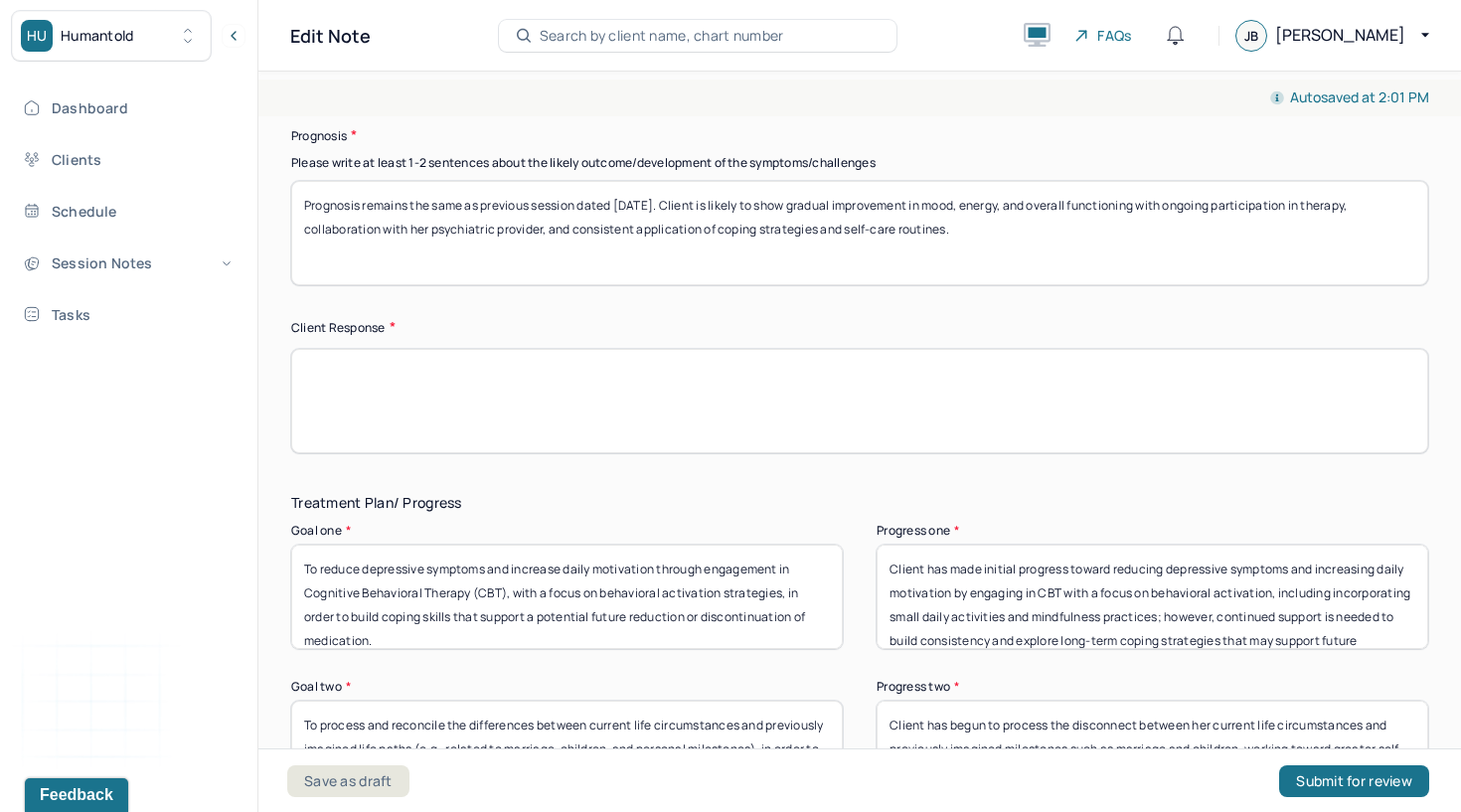 type 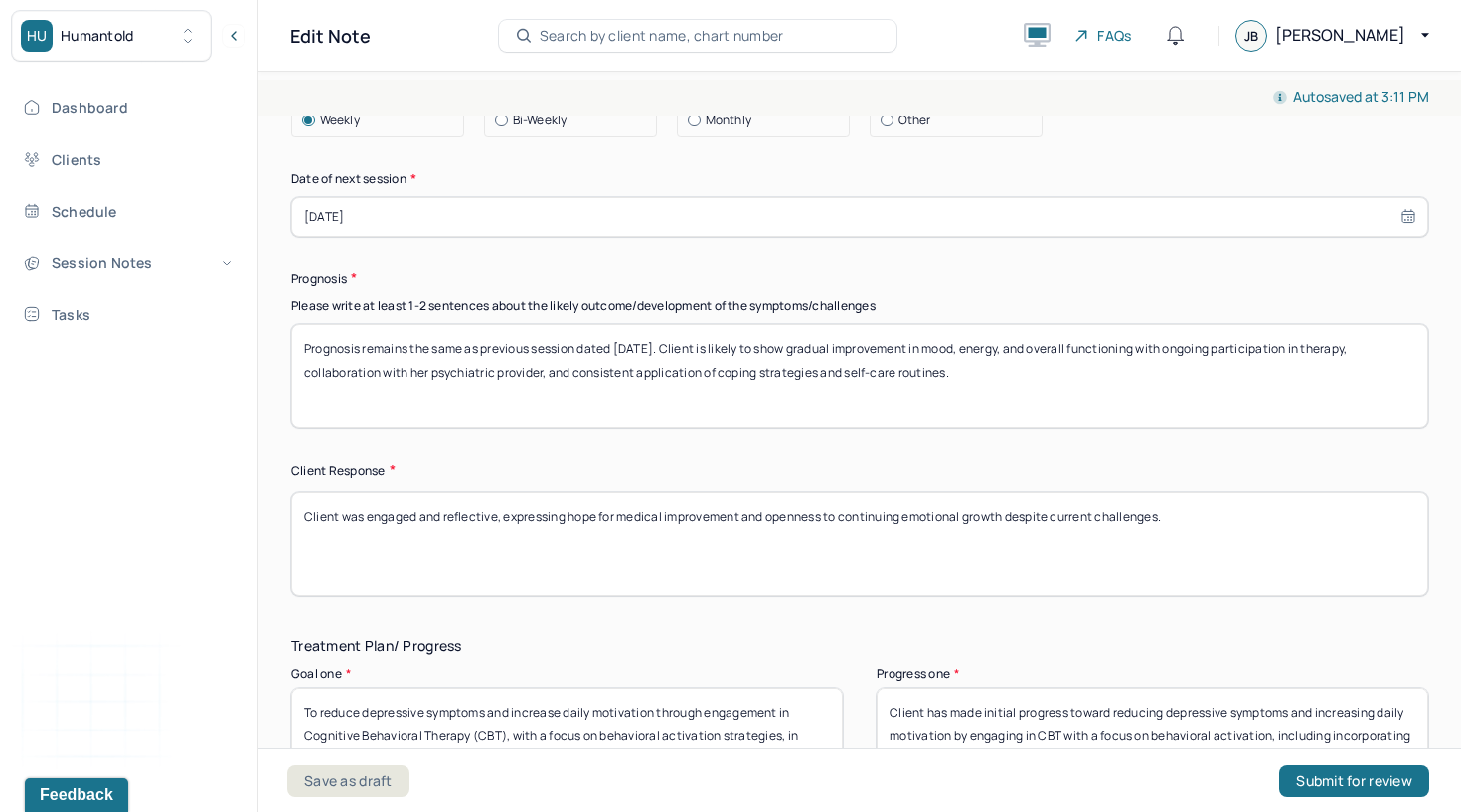 scroll, scrollTop: 2549, scrollLeft: 0, axis: vertical 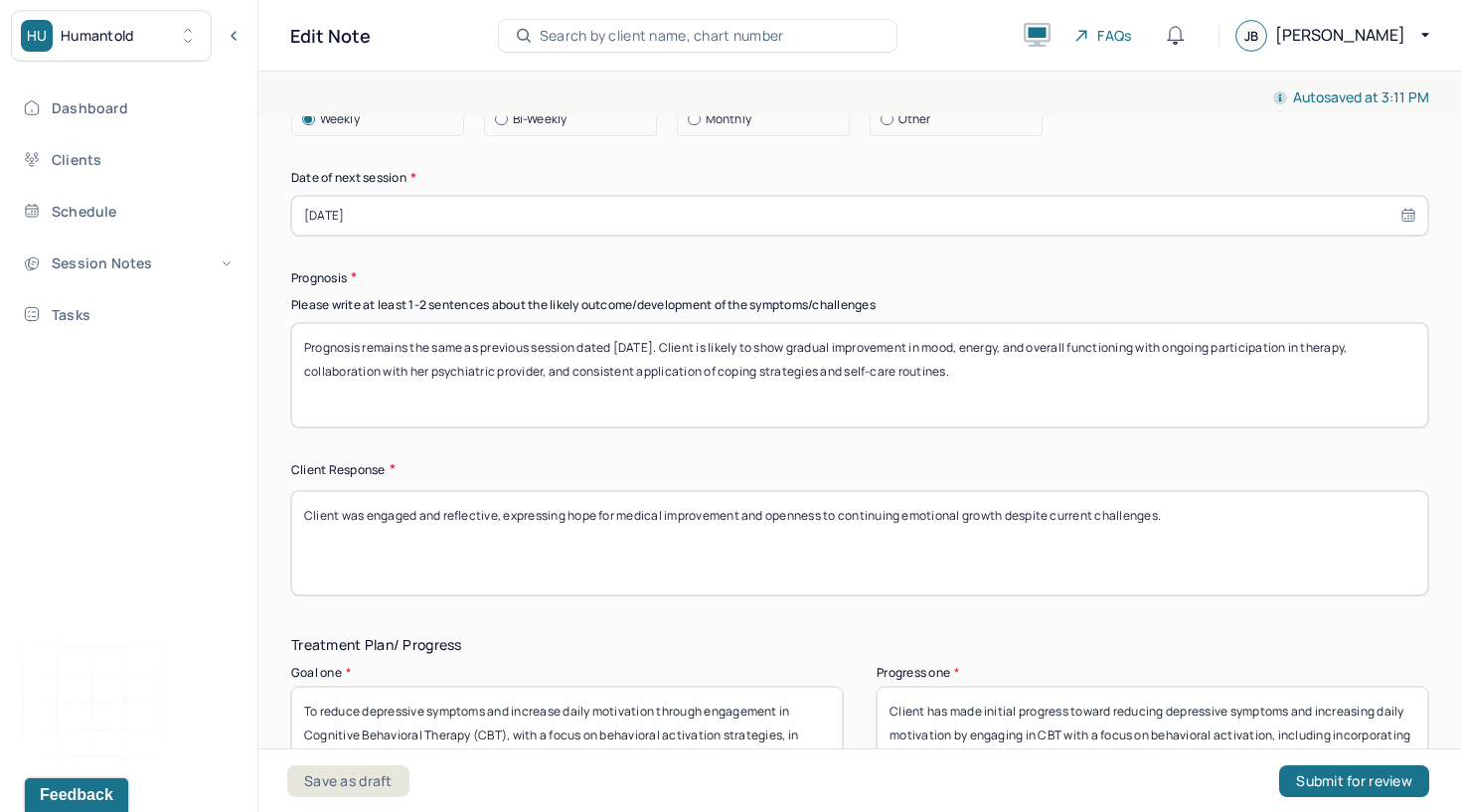 type on "Client was engaged and reflective, expressing hope for medical improvement and openness to continuing emotional growth despite current challenges." 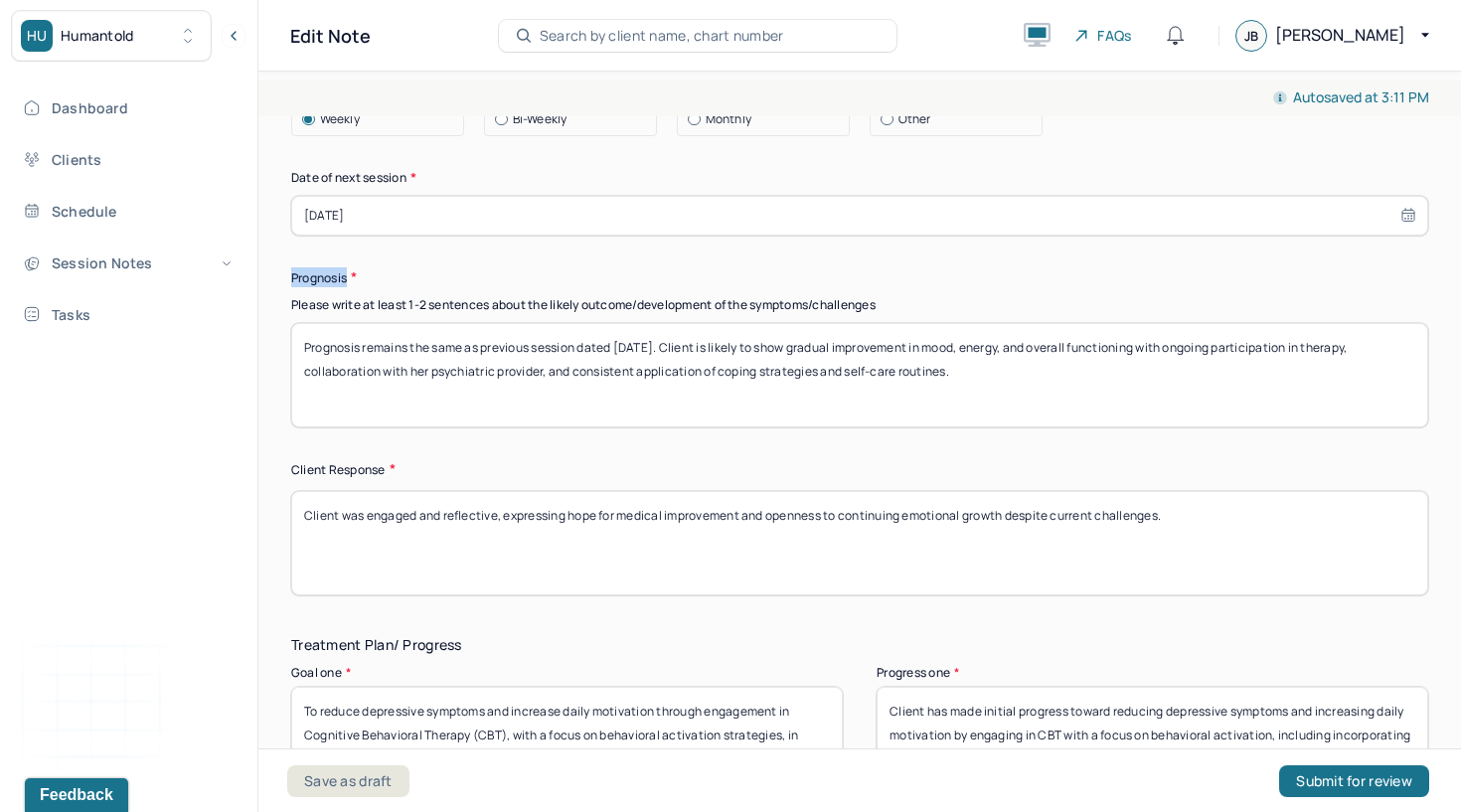drag, startPoint x: 348, startPoint y: 284, endPoint x: 294, endPoint y: 280, distance: 54.147945 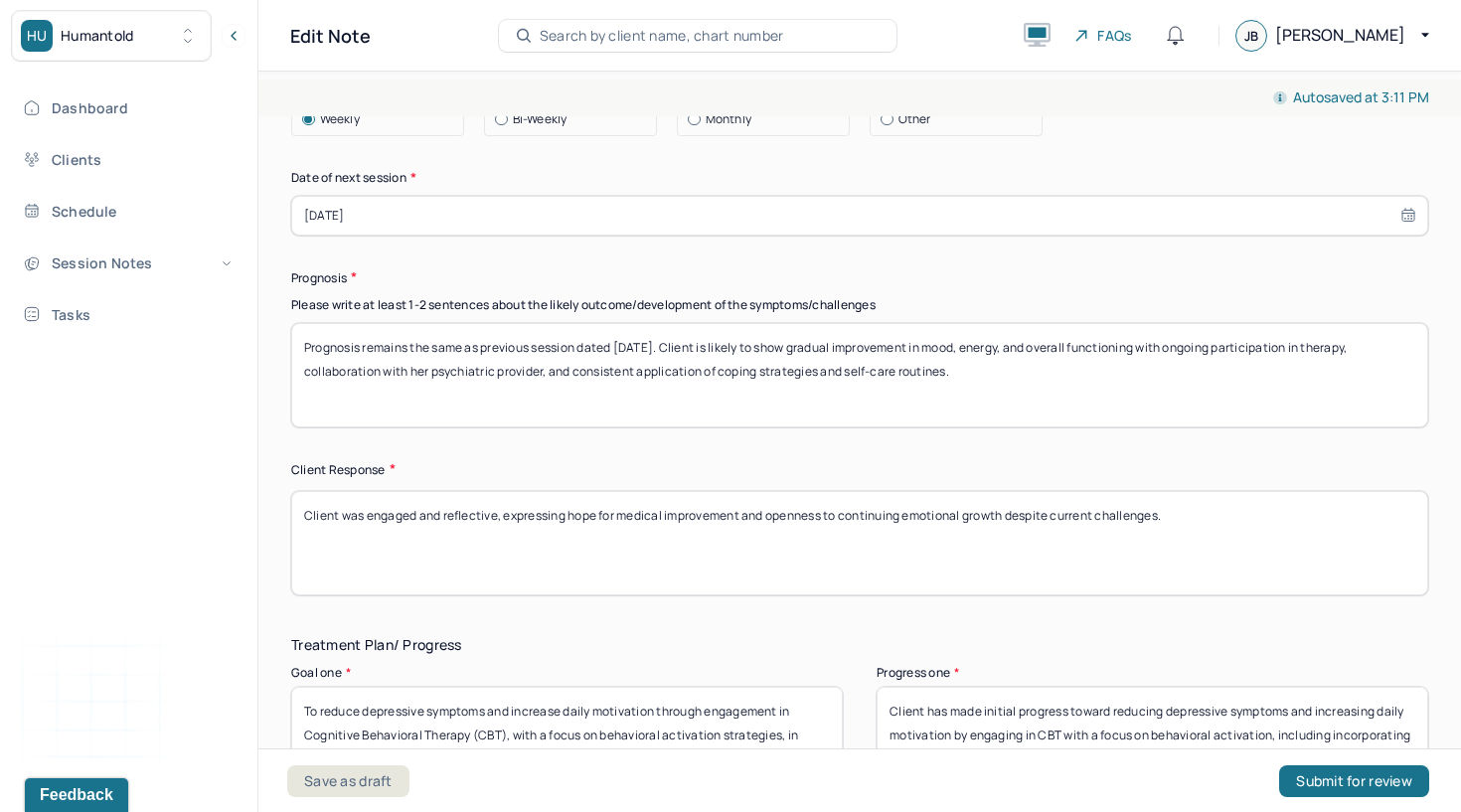 click on "Please write at least 1-2 sentences about the likely outcome/development of the symptoms/challenges" at bounding box center [860, 305] 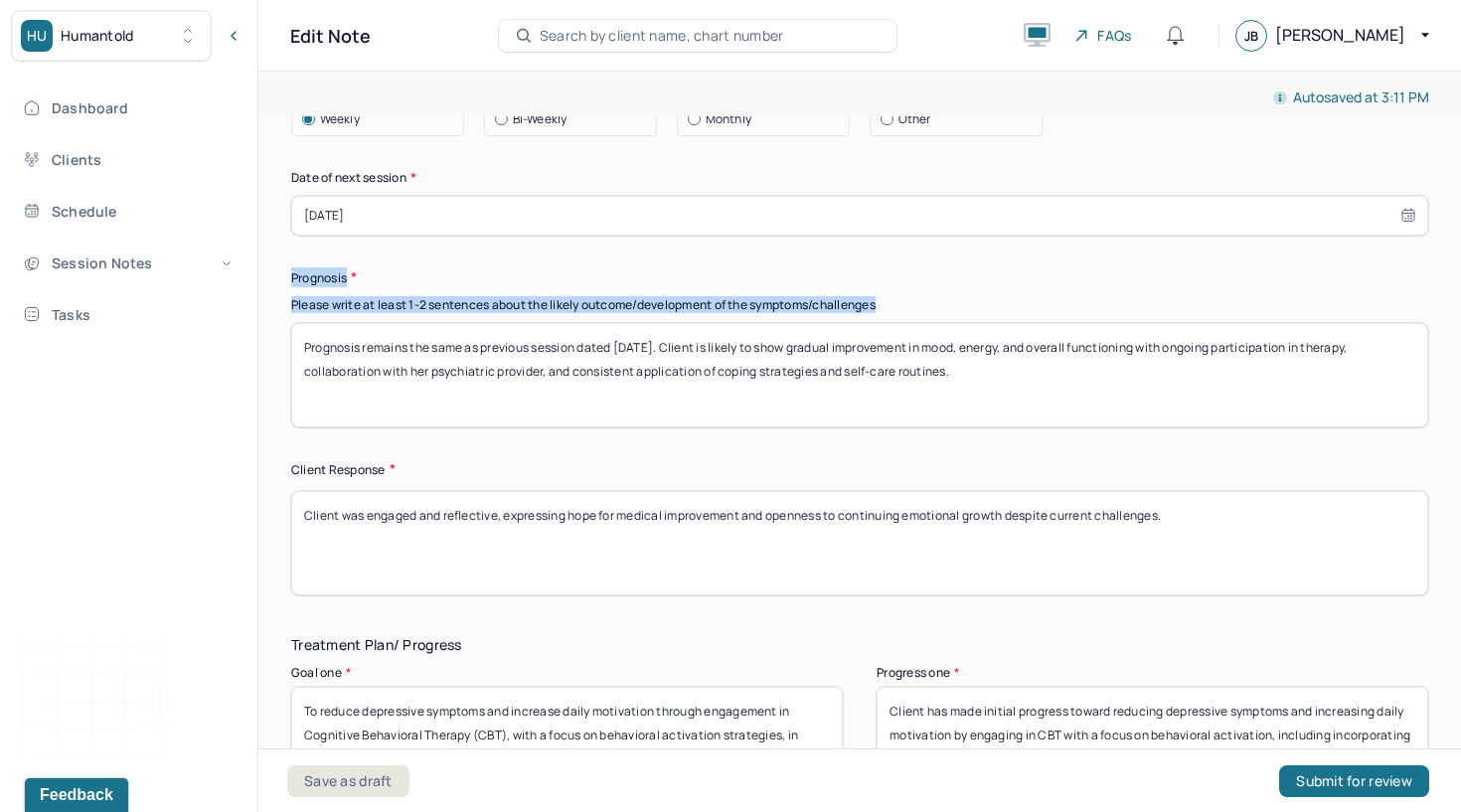 drag, startPoint x: 291, startPoint y: 285, endPoint x: 932, endPoint y: 315, distance: 641.7016 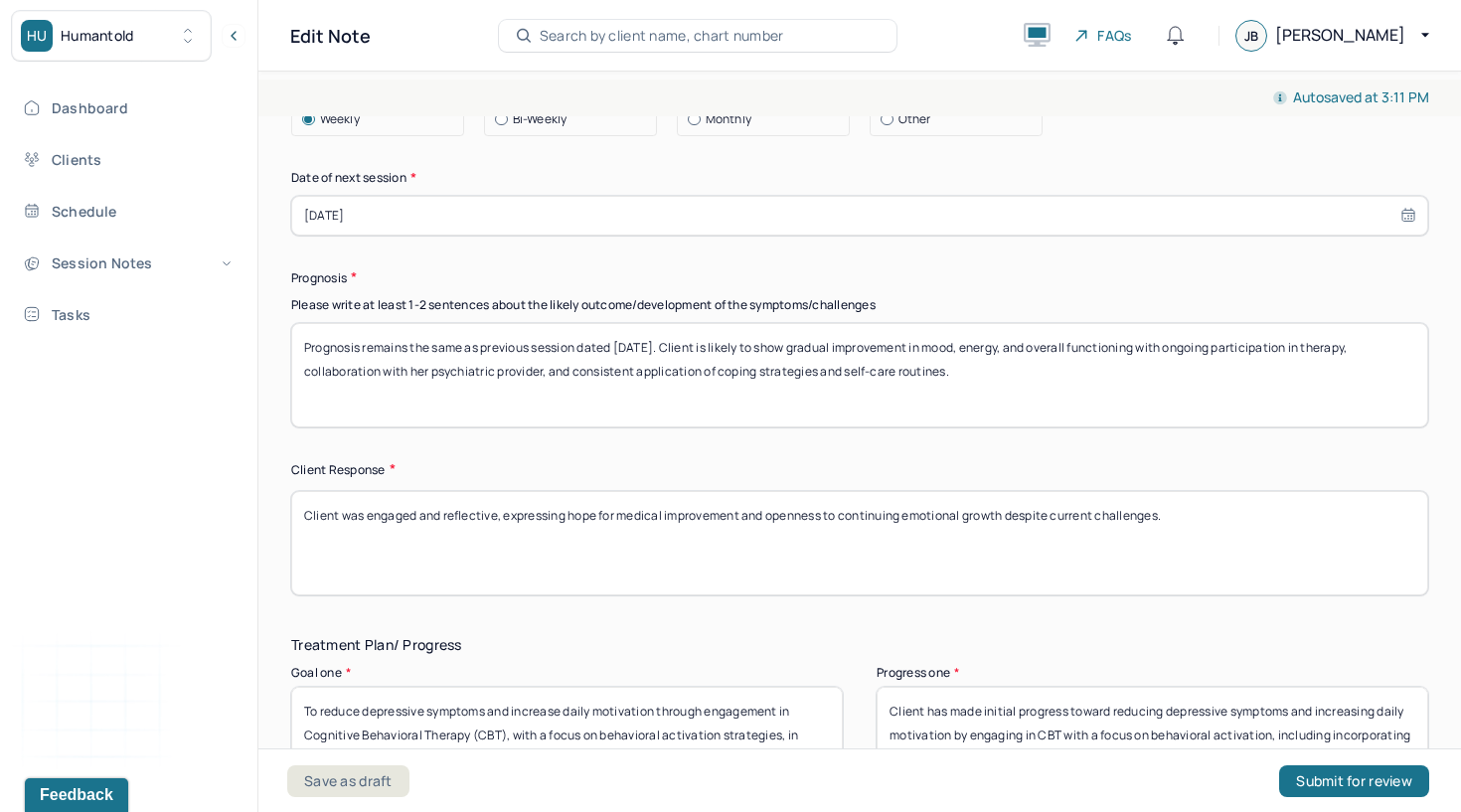 click on "Prognosis remains the same as previous session dated [DATE]. Client is likely to show gradual improvement in mood, energy, and overall functioning with ongoing participation in therapy, collaboration with her psychiatric provider, and consistent application of coping strategies and self-care routines." at bounding box center (860, 375) 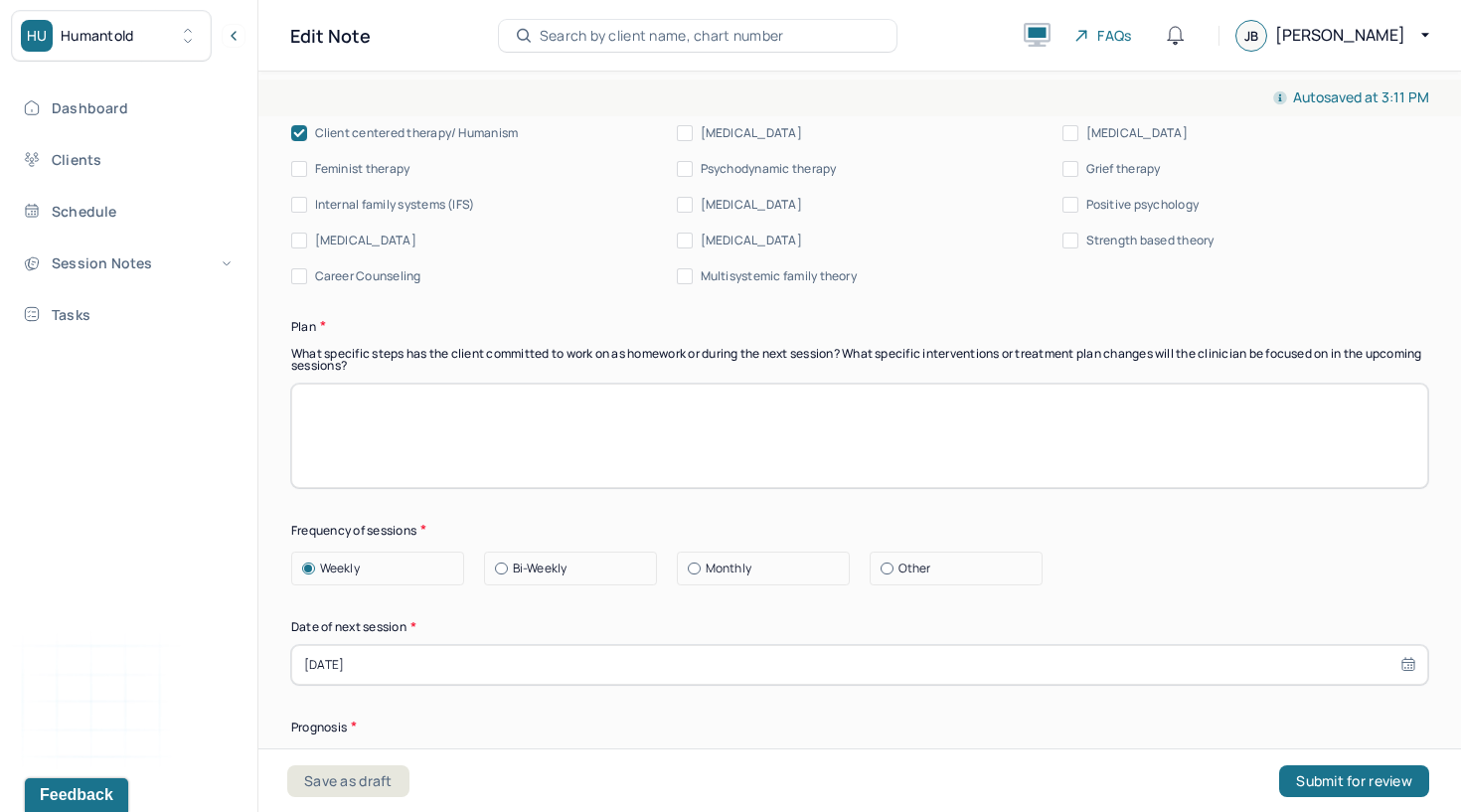 scroll, scrollTop: 2093, scrollLeft: 0, axis: vertical 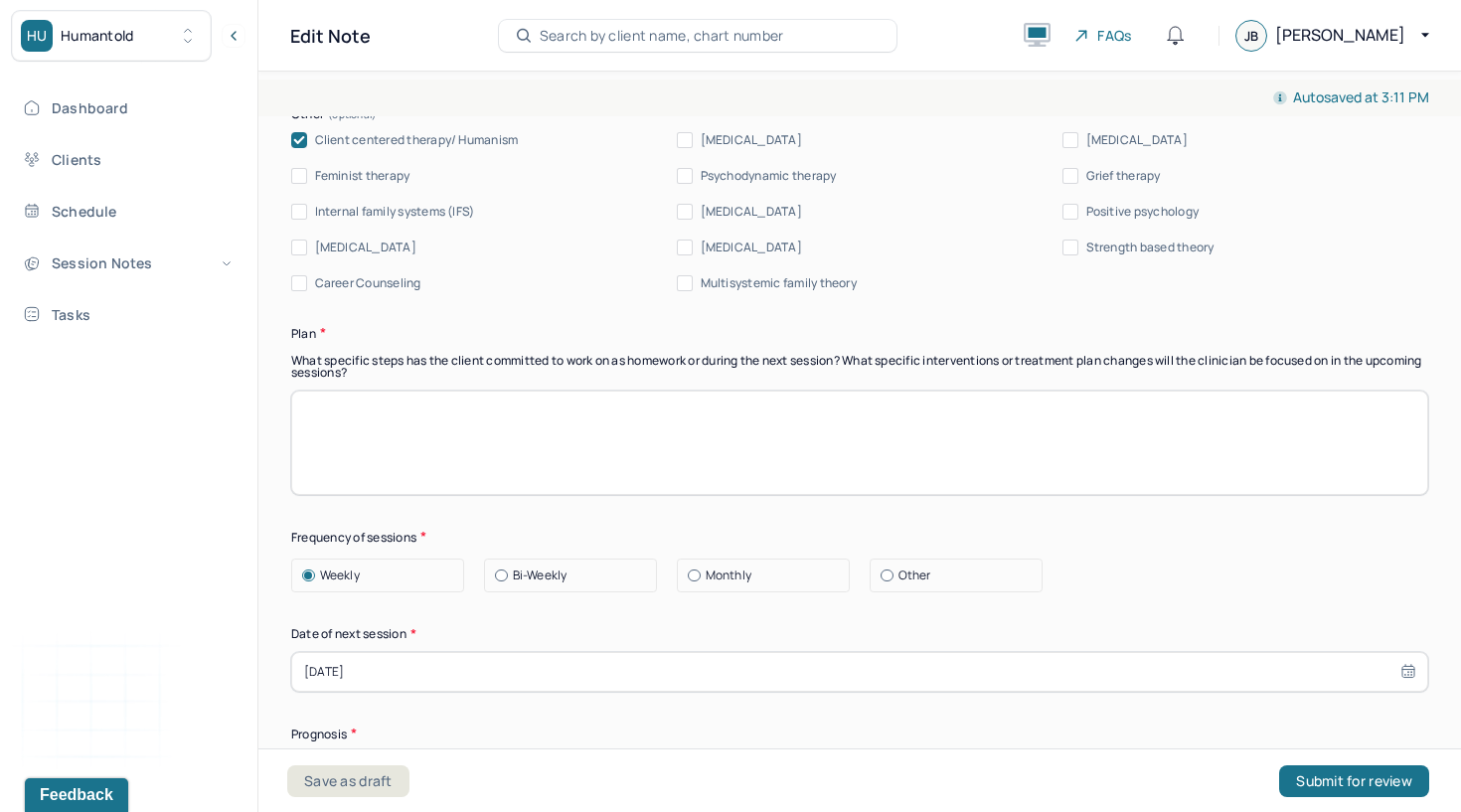 type on "Prognosis remains the same as previous session dated [DATE]. Prognosis is fair, given the client’s ongoing medical concerns and symptoms of fatigue and hopelessness; however, her consistent engagement in DBT, willingness to seek medical treatment, and demonstrated insight suggest a potential for gradual improvement." 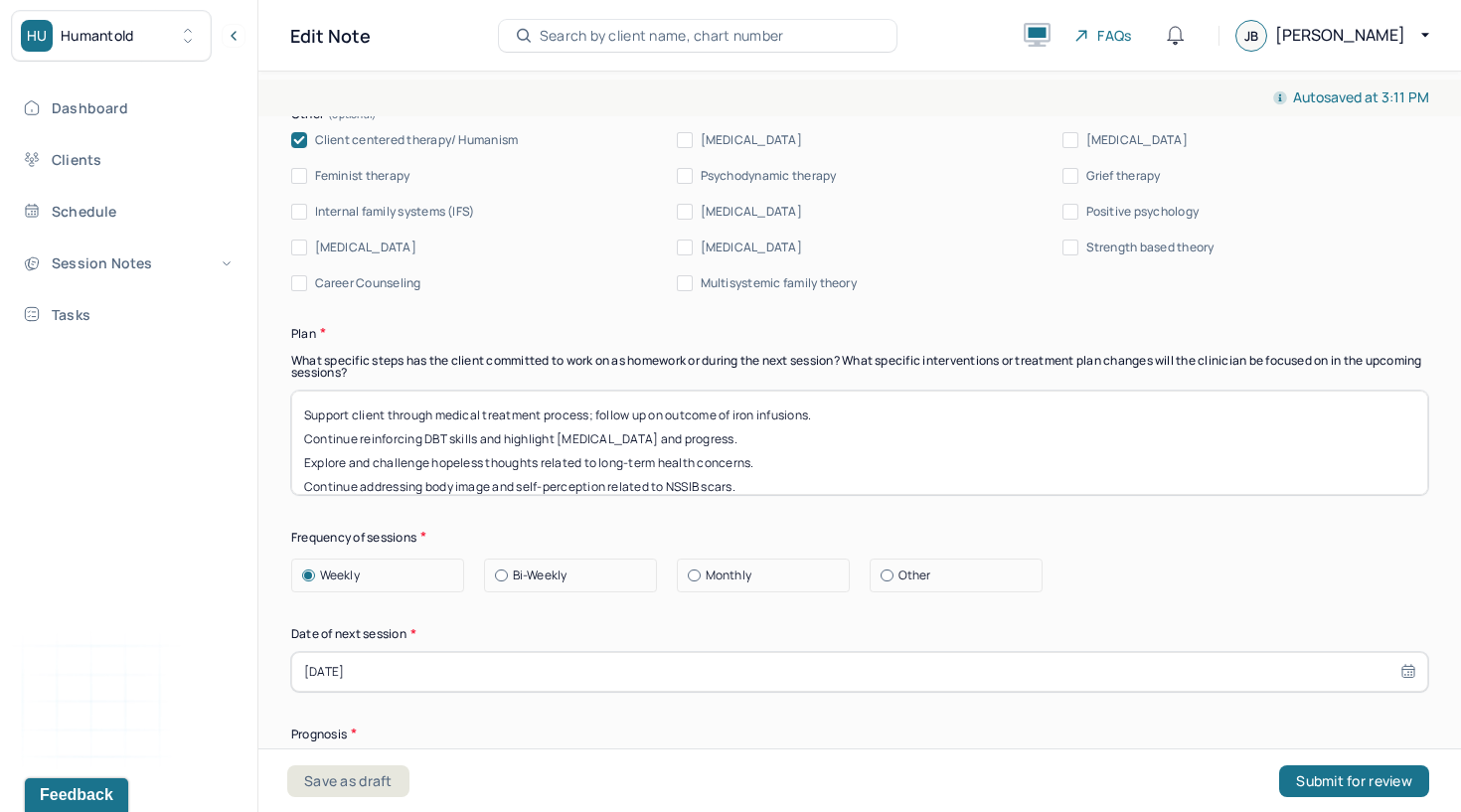 scroll, scrollTop: 25, scrollLeft: 0, axis: vertical 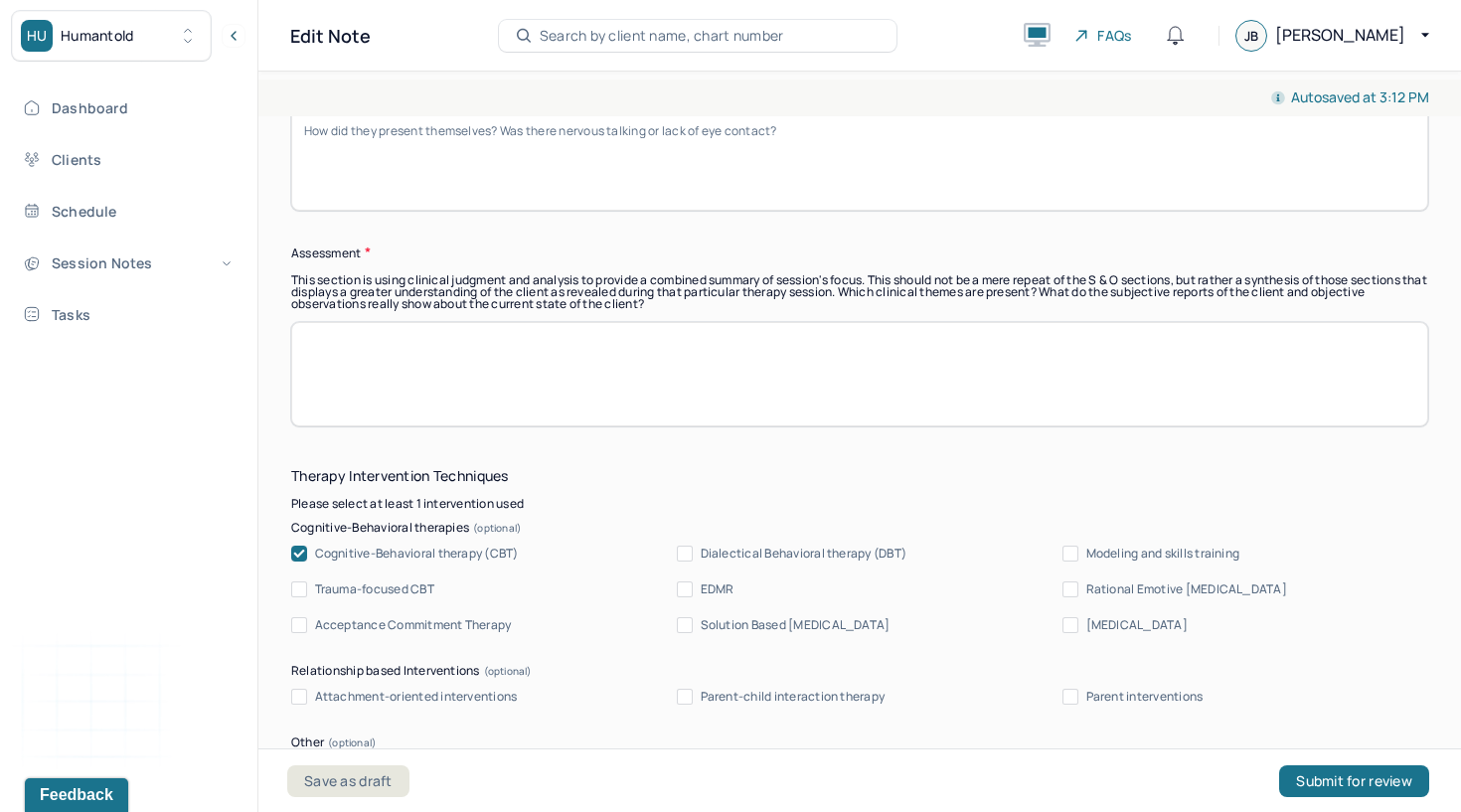 type on "Support client through medical treatment process; follow up on outcome of iron infusions.
Continue reinforcing DBT skills and highlight [MEDICAL_DATA] and progress.
Explore and challenge hopeless thoughts related to long-term health concerns.
Continue addressing body image and self-perception related to NSSIB scars.
Monitor emotional state and coping strategies over the next sessions." 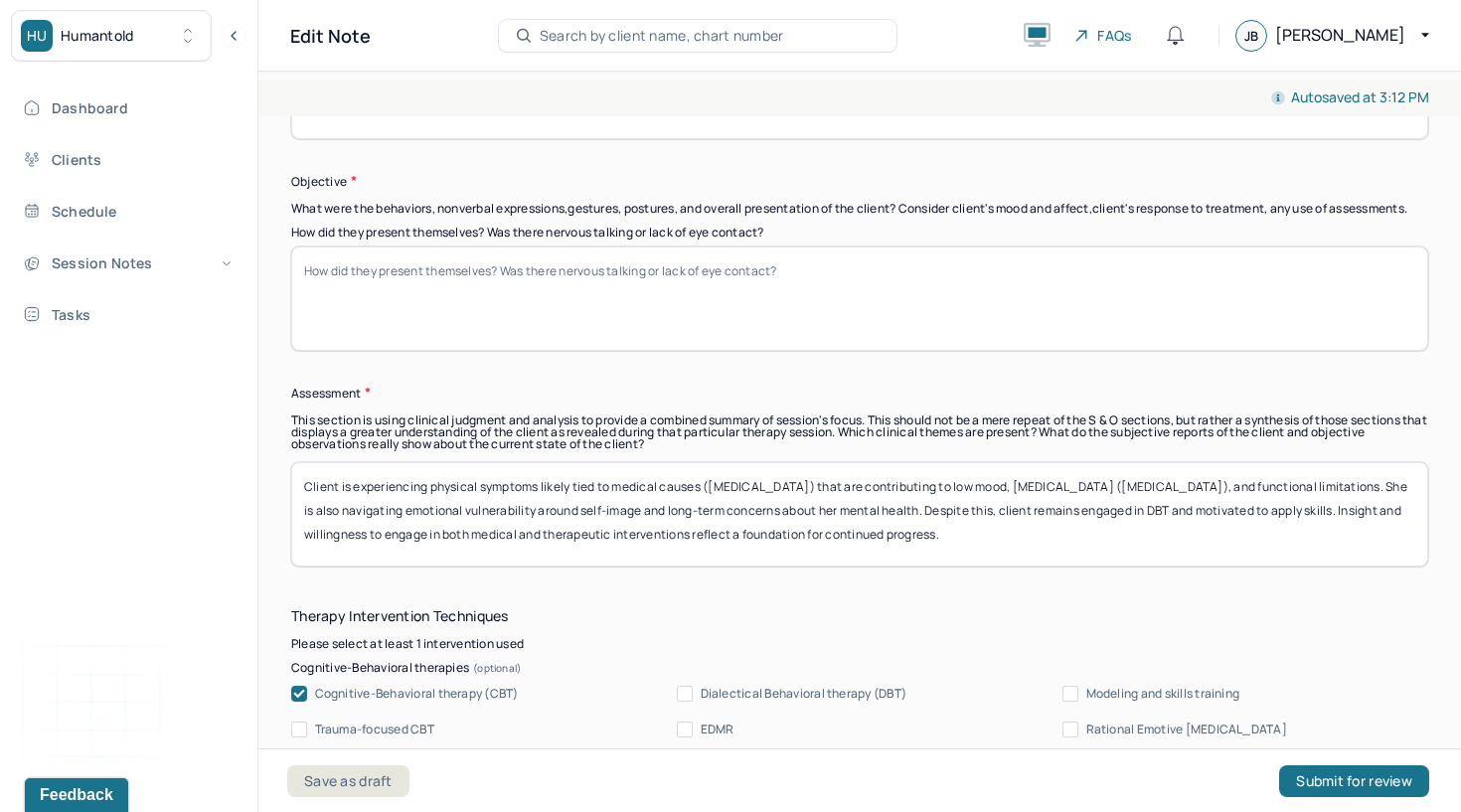 scroll, scrollTop: 1290, scrollLeft: 0, axis: vertical 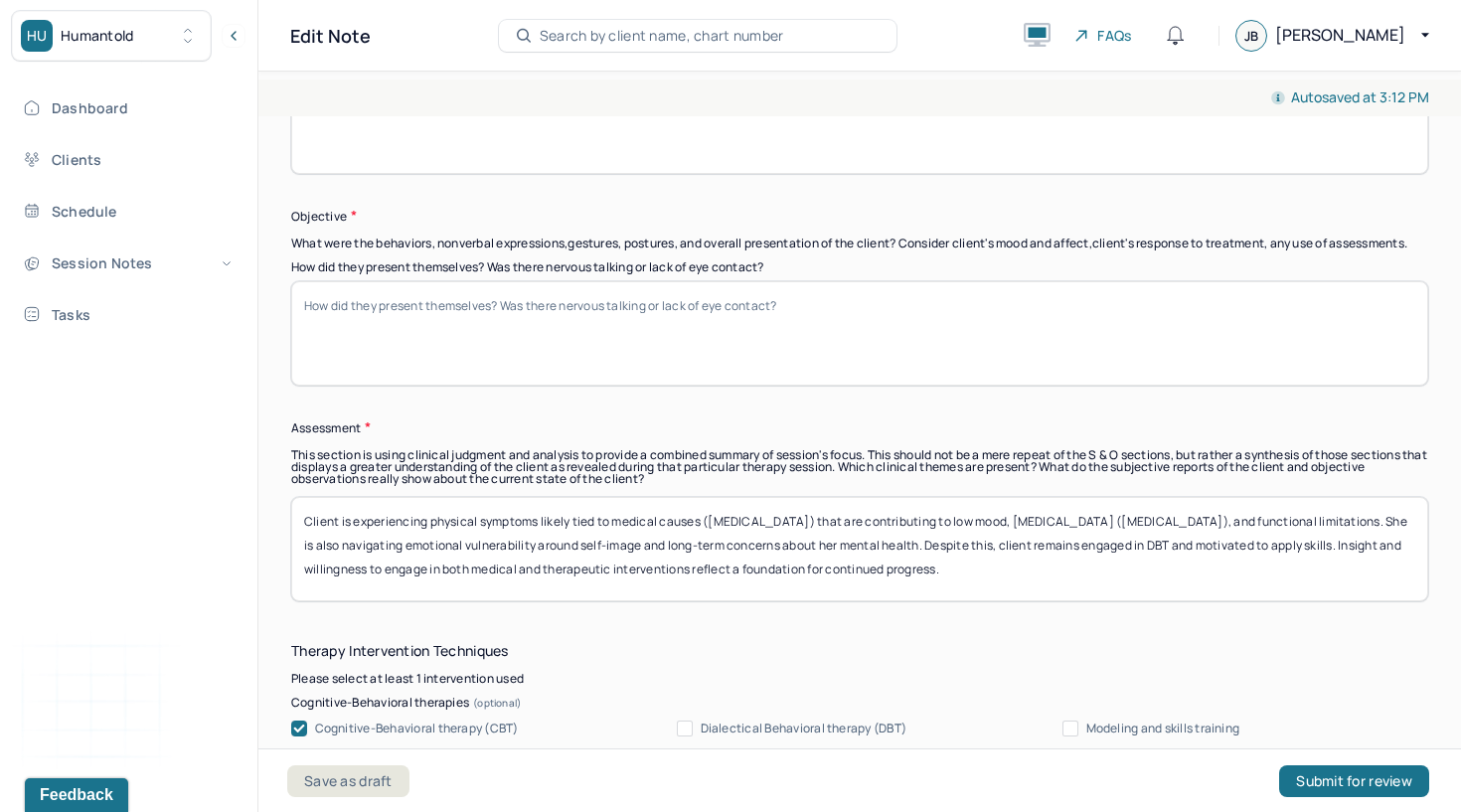 type on "Client is experiencing physical symptoms likely tied to medical causes ([MEDICAL_DATA]) that are contributing to low mood, [MEDICAL_DATA] ([MEDICAL_DATA]), and functional limitations. She is also navigating emotional vulnerability around self-image and long-term concerns about her mental health. Despite this, client remains engaged in DBT and motivated to apply skills. Insight and willingness to engage in both medical and therapeutic interventions reflect a foundation for continued progress." 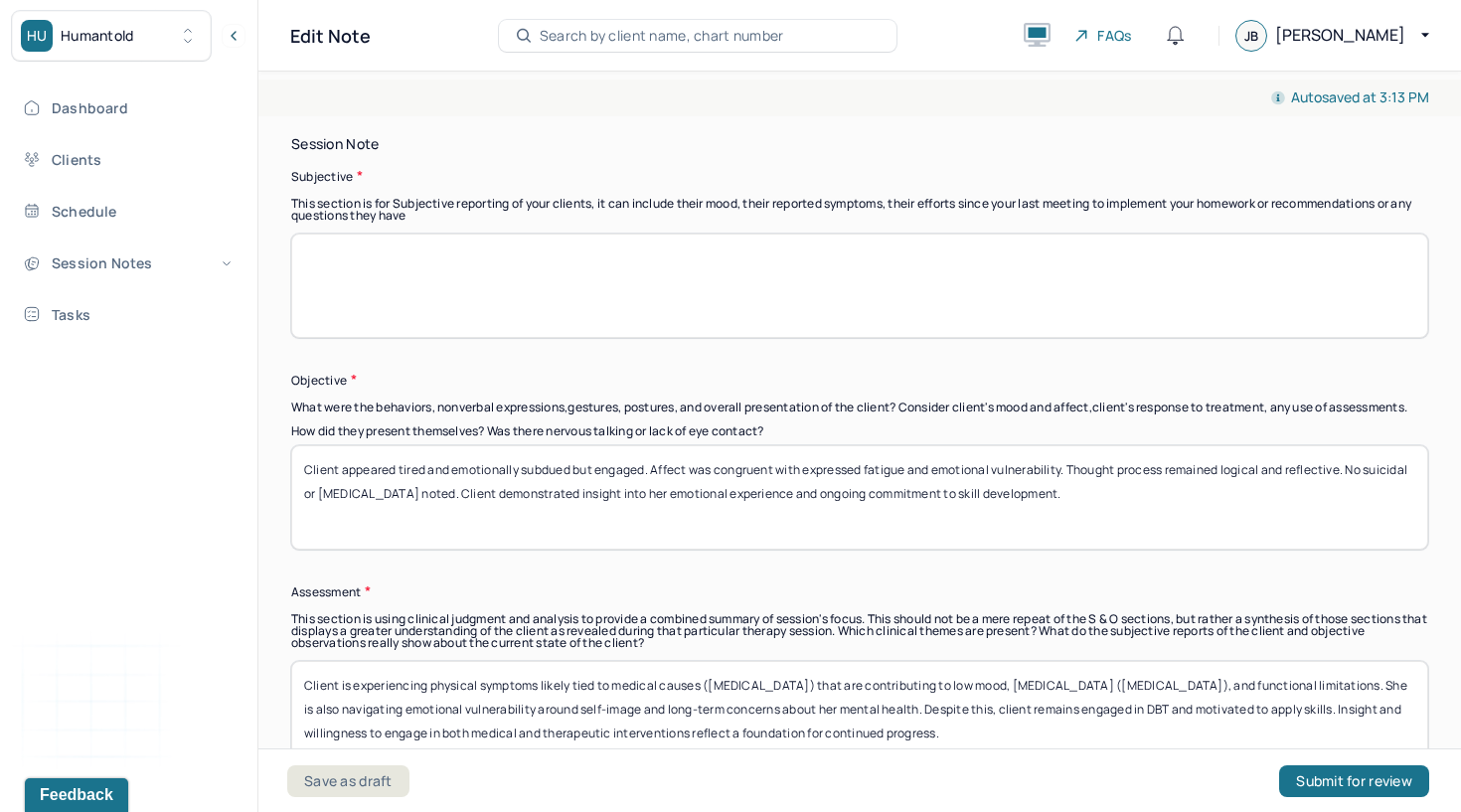 scroll, scrollTop: 1051, scrollLeft: 0, axis: vertical 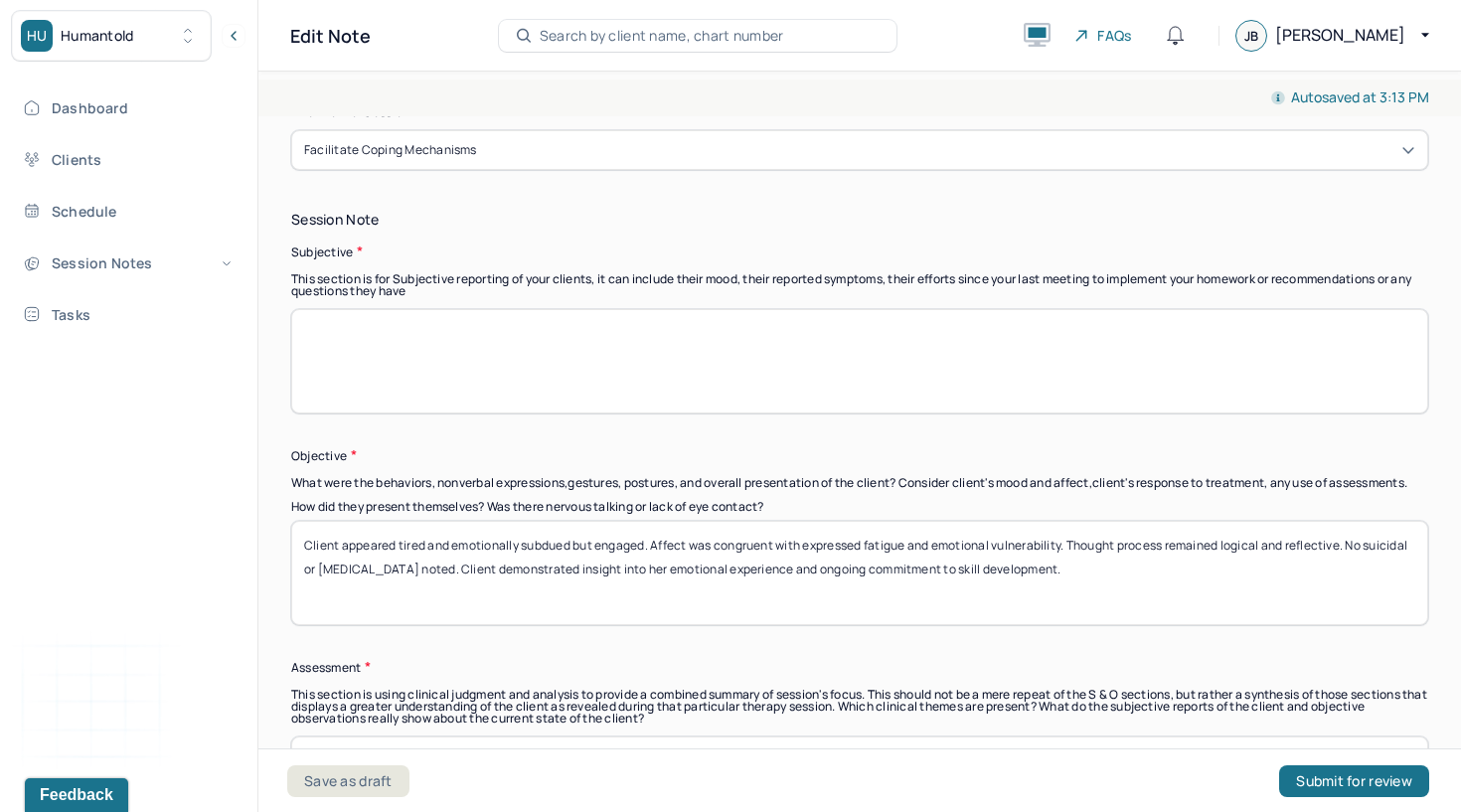 type on "Client appeared tired and emotionally subdued but engaged. Affect was congruent with expressed fatigue and emotional vulnerability. Thought process remained logical and reflective. No suicidal or [MEDICAL_DATA] noted. Client demonstrated insight into her emotional experience and ongoing commitment to skill development." 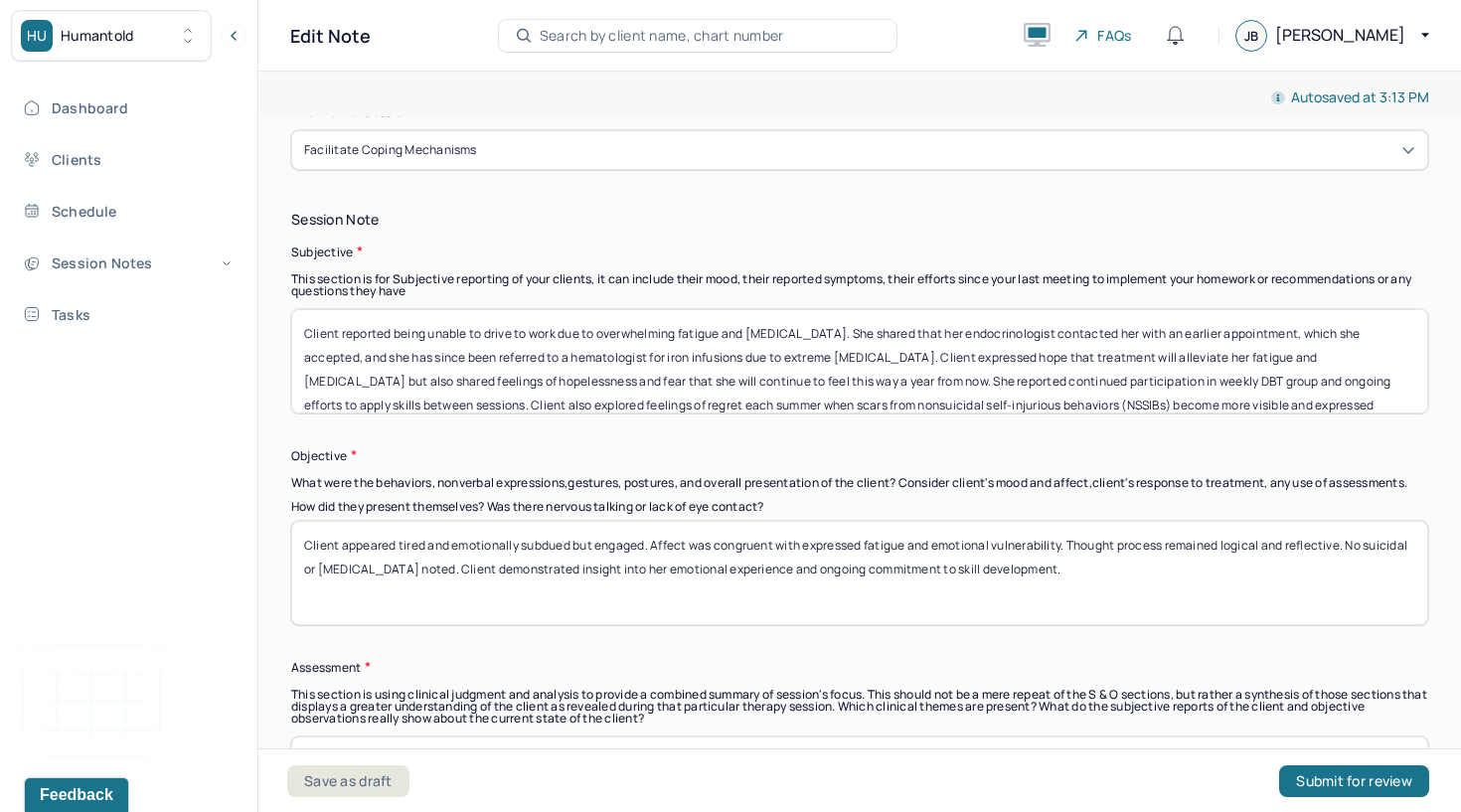 scroll, scrollTop: 0, scrollLeft: 0, axis: both 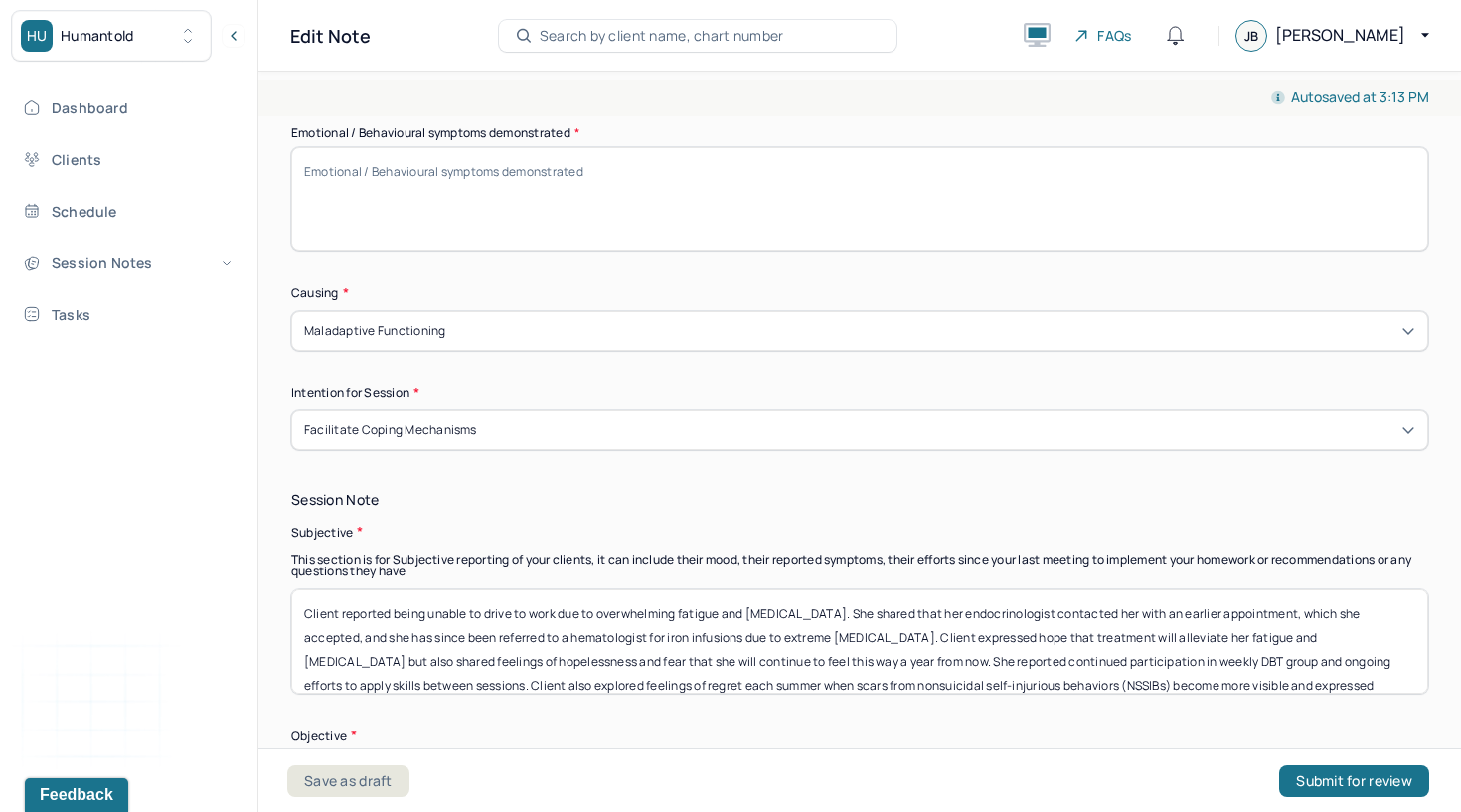 type on "Client reported being unable to drive to work due to overwhelming fatigue and [MEDICAL_DATA]. She shared that her endocrinologist contacted her with an earlier appointment, which she accepted, and she has since been referred to a hematologist for iron infusions due to extreme [MEDICAL_DATA]. Client expressed hope that treatment will alleviate her fatigue and [MEDICAL_DATA] but also shared feelings of hopelessness and fear that she will continue to feel this way a year from now. She reported continued participation in weekly DBT group and ongoing efforts to apply skills between sessions. Client also explored feelings of regret each summer when scars from nonsuicidal self-injurious behaviors (NSSIBs) become more visible and expressed concern about how others perceive her. Discussion included recognition of [MEDICAL_DATA], developing confidence, and not allowing past experiences to define her present identity." 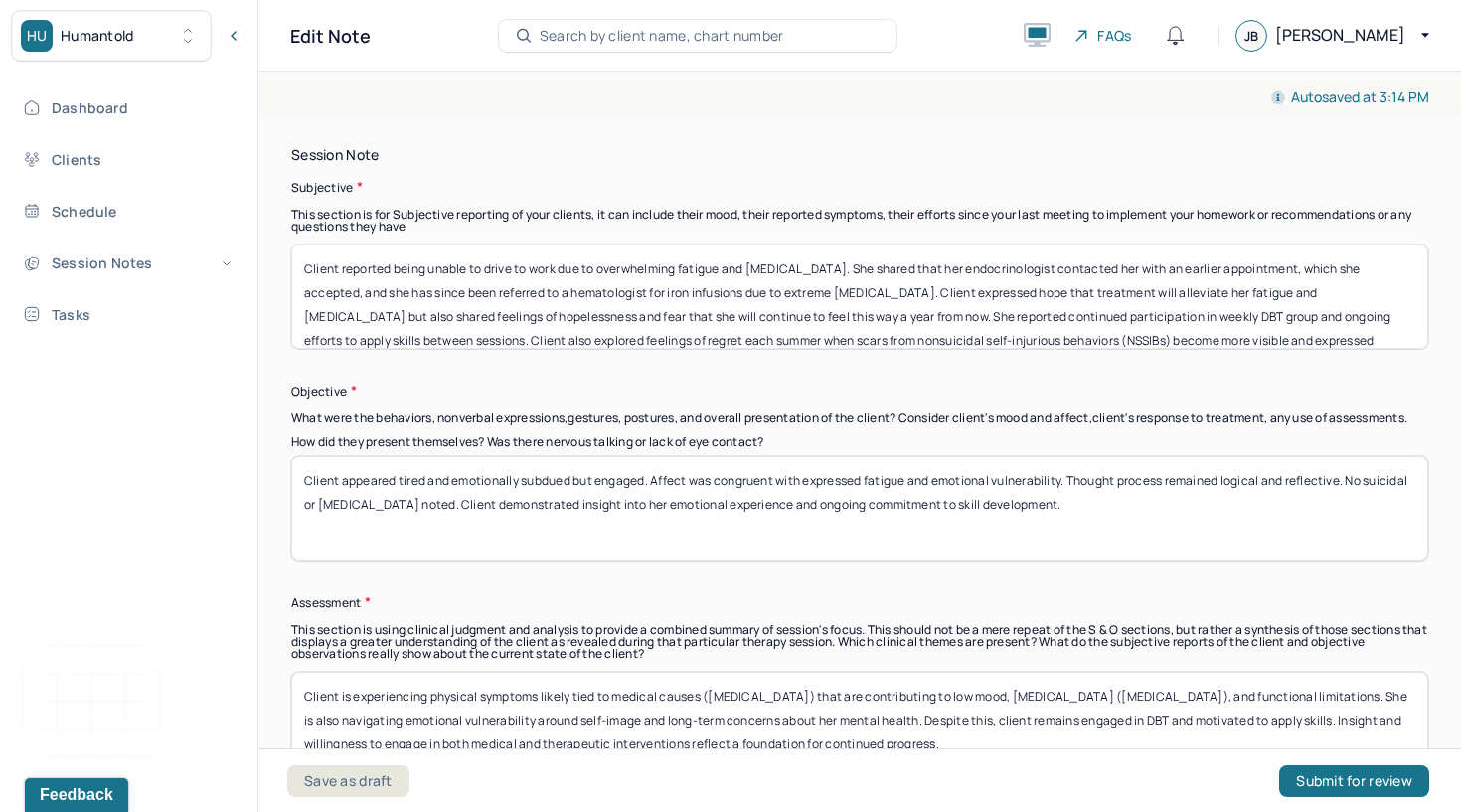 scroll, scrollTop: 1211, scrollLeft: 0, axis: vertical 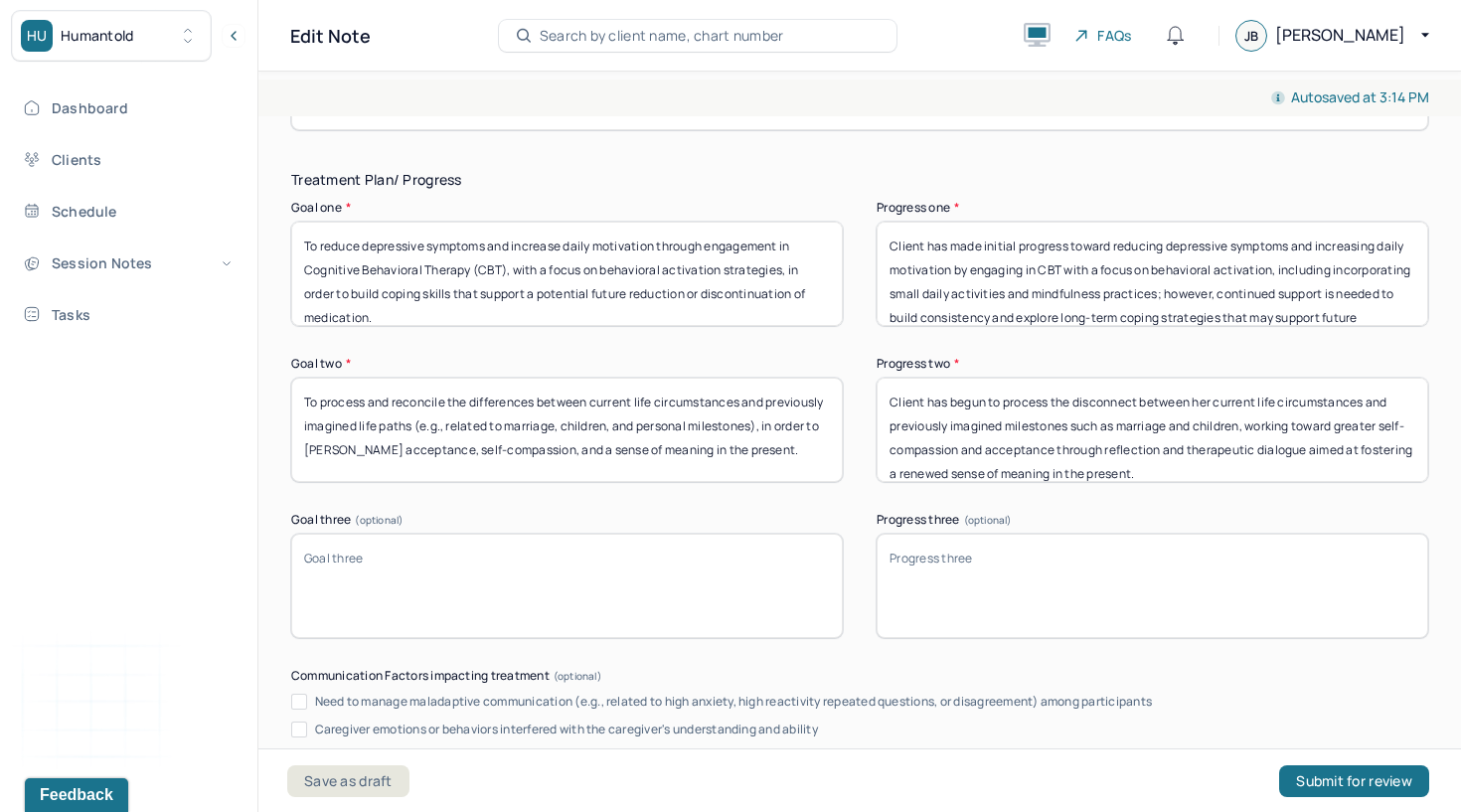 type on "Client was engaged and reflective, expressing hope for medical improvement and openness to continuing emotional growth despite current challenges." 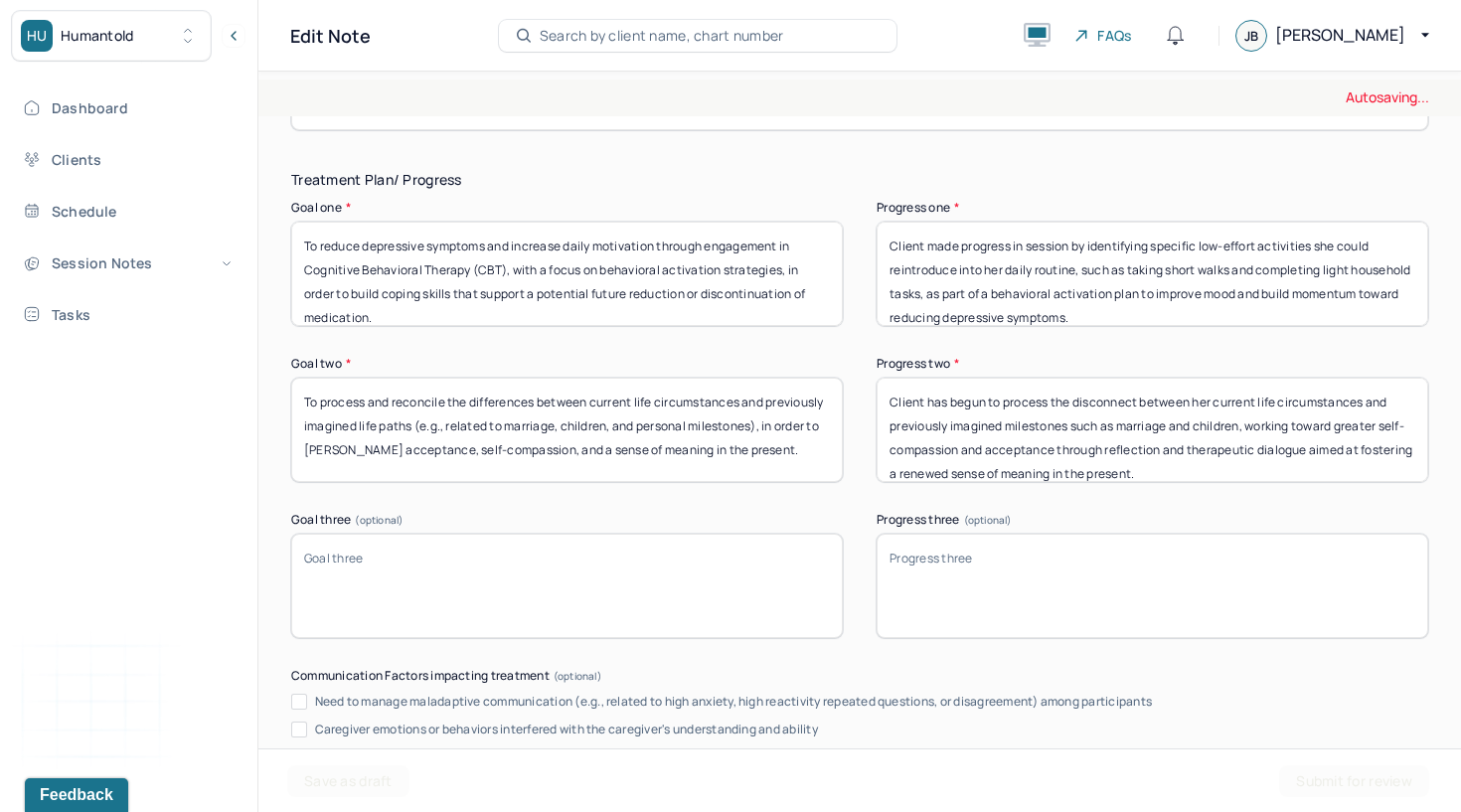 type on "Client made progress in session by identifying specific low-effort activities she could reintroduce into her daily routine, such as taking short walks and completing light household tasks, as part of a behavioral activation plan to improve mood and build momentum toward reducing depressive symptoms." 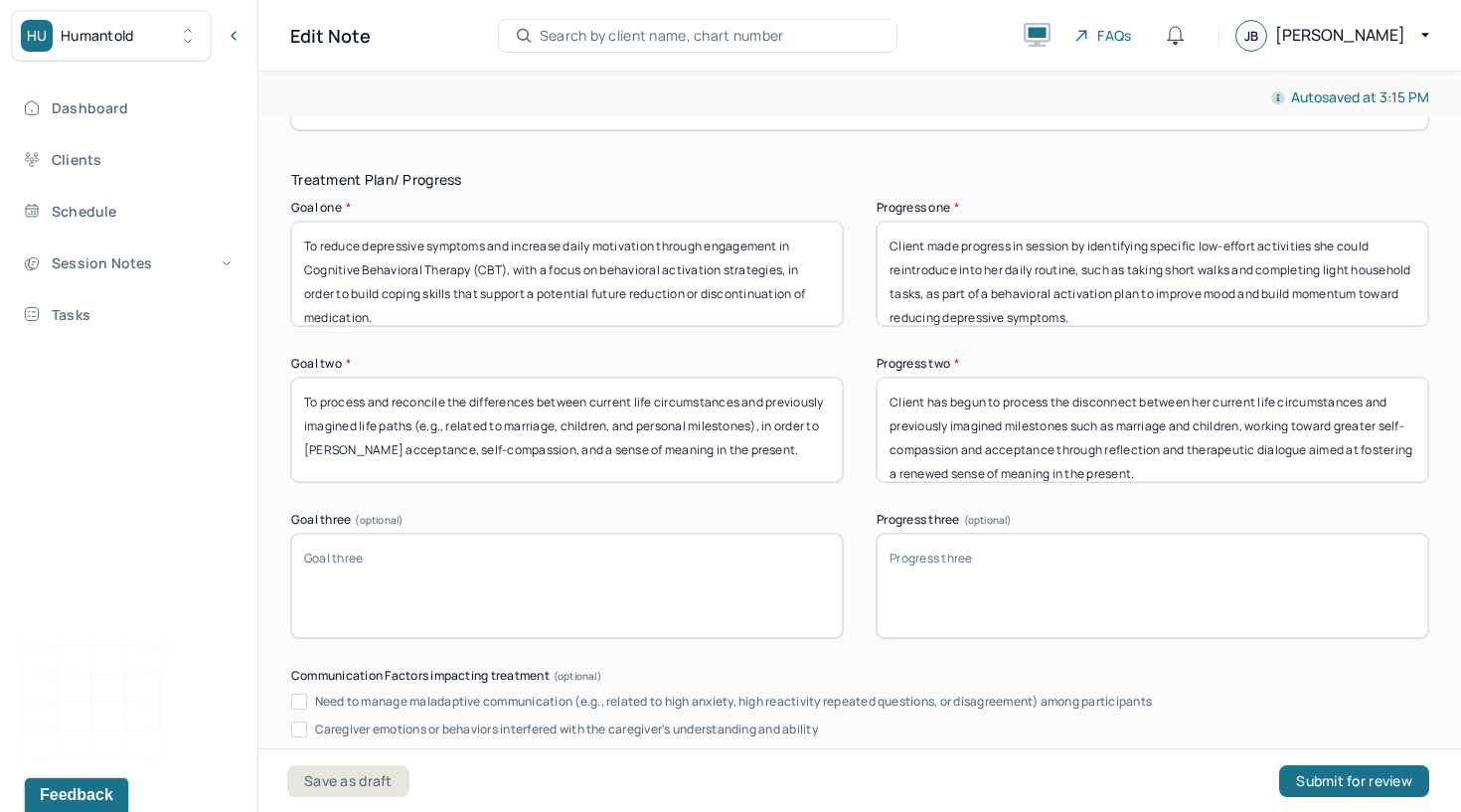 click on "Client has begun to process the disconnect between her current life circumstances and previously imagined milestones such as marriage and children, working toward greater self-compassion and acceptance through reflection and therapeutic dialogue aimed at fostering a renewed sense of meaning in the present." at bounding box center [1152, 429] 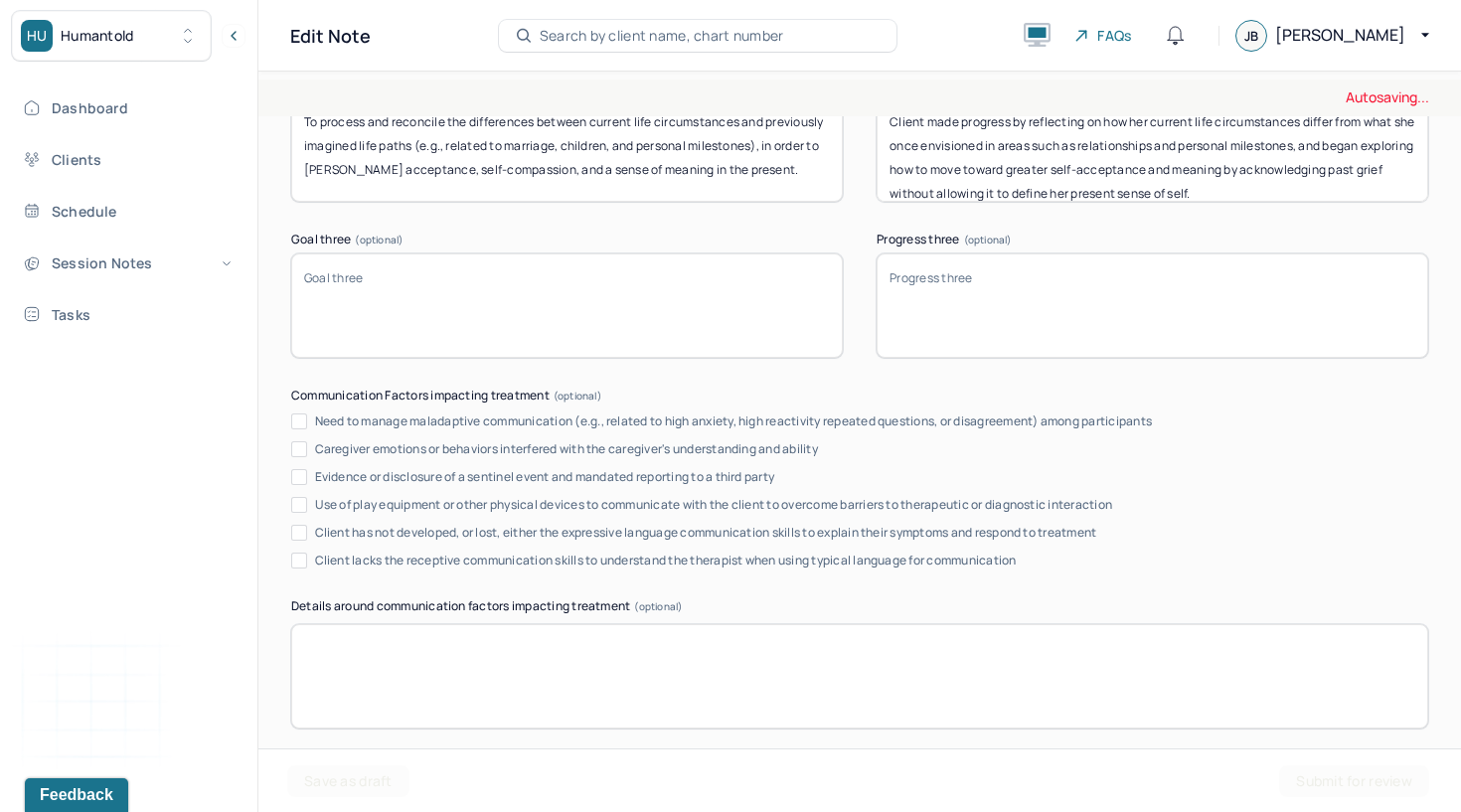 scroll, scrollTop: 3539, scrollLeft: 0, axis: vertical 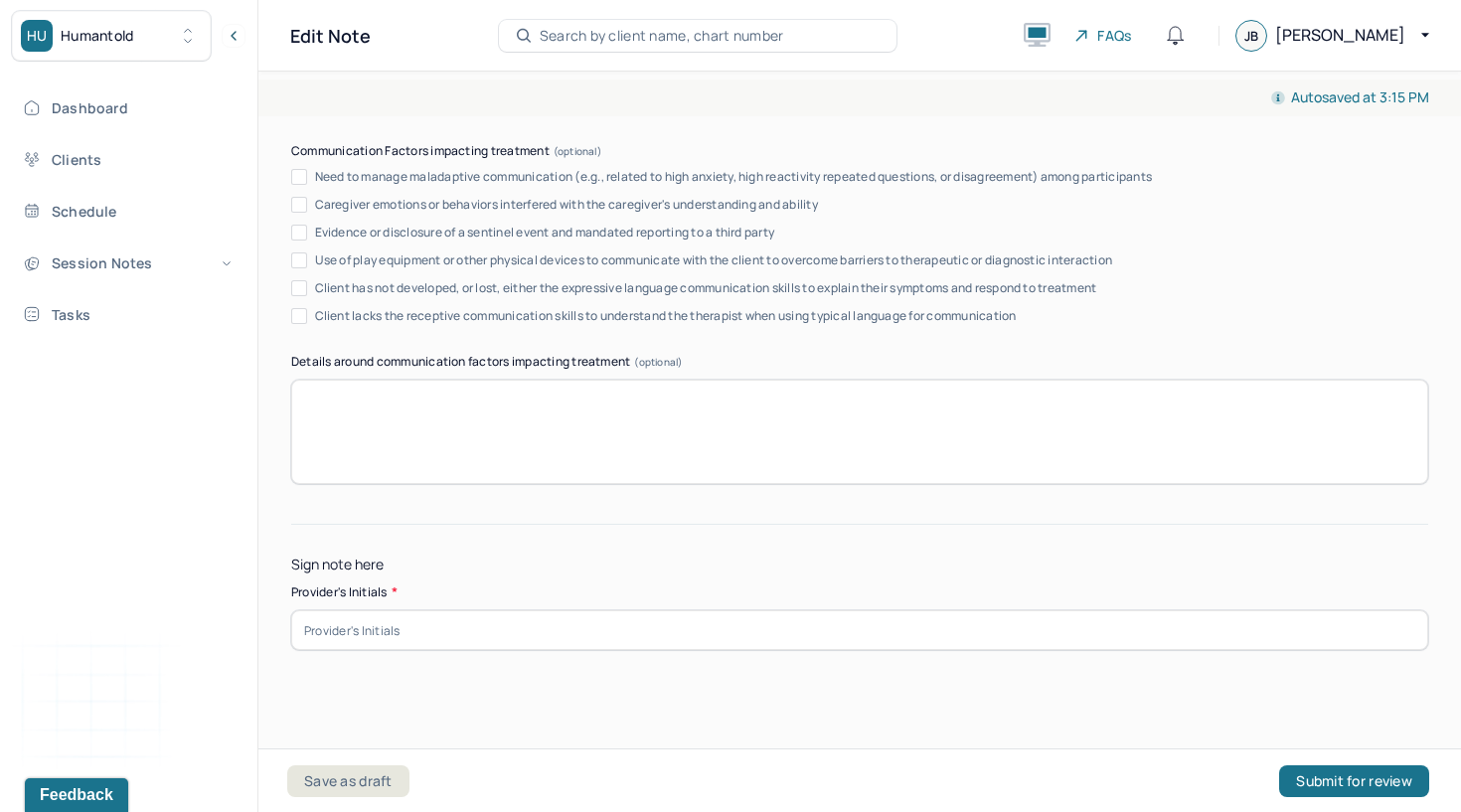 type on "Client made progress by reflecting on how her current life circumstances differ from what she once envisioned in areas such as relationships and personal milestones, and began exploring how to move toward greater self-acceptance and meaning by acknowledging past grief without allowing it to define her present sense of self." 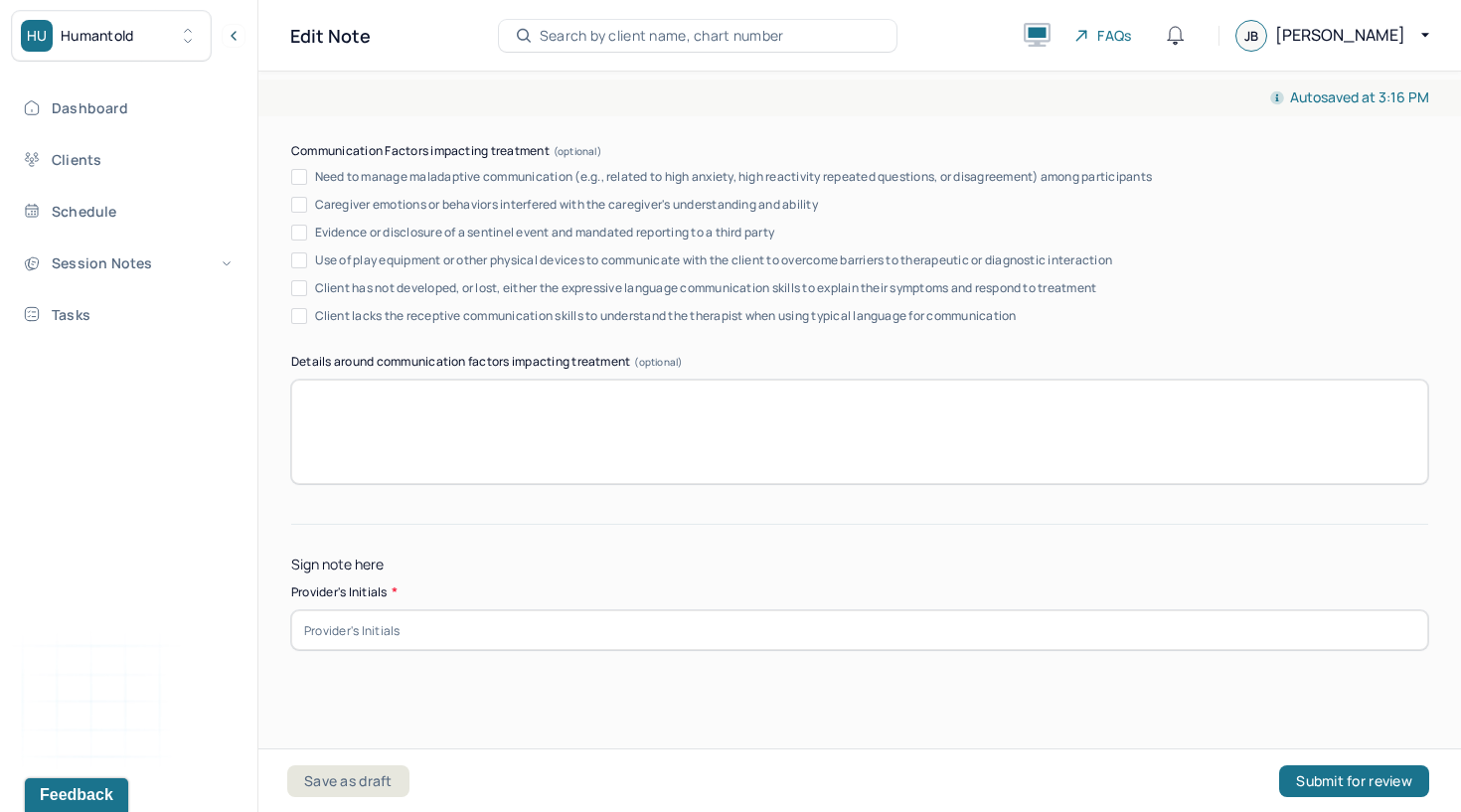 click at bounding box center [860, 630] 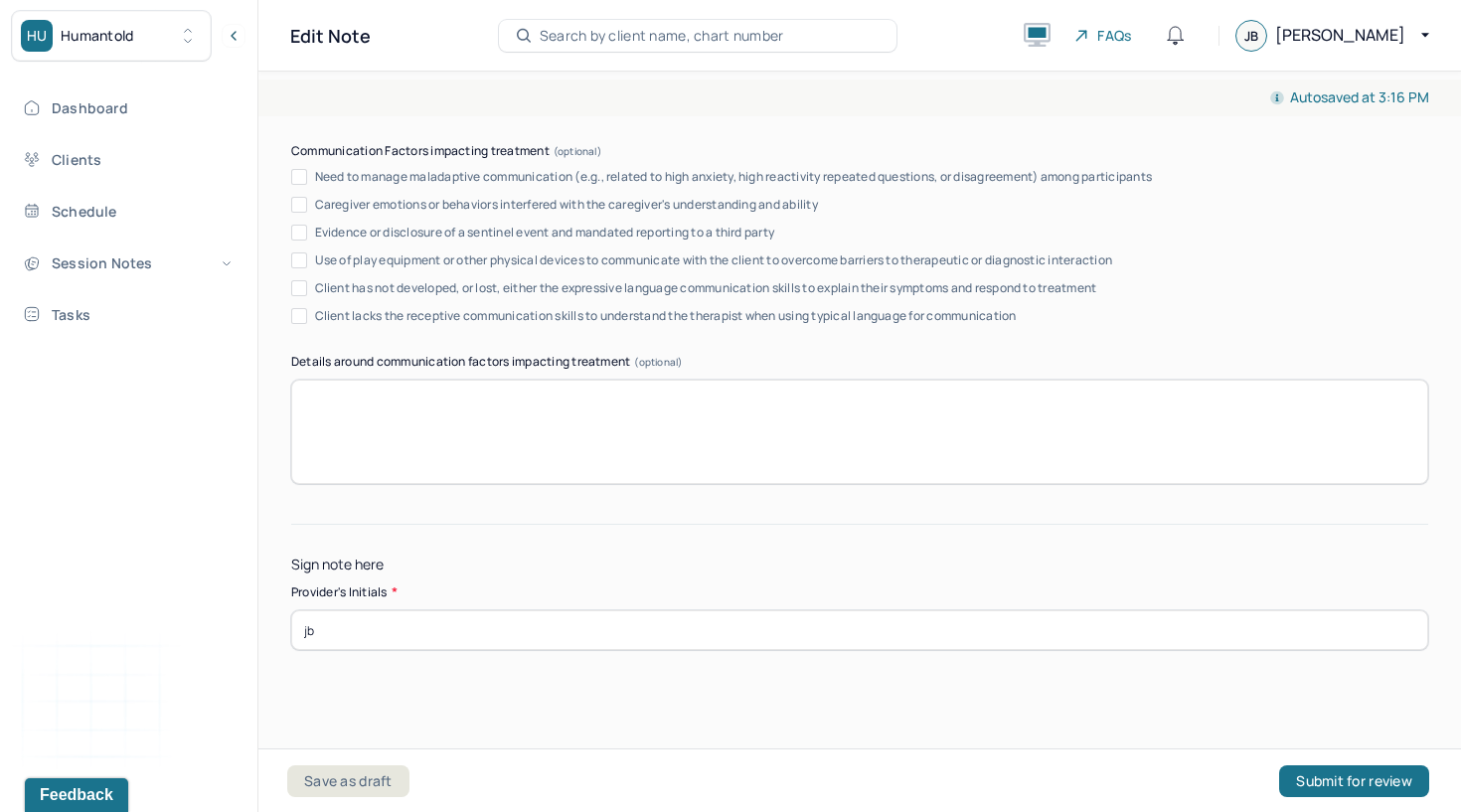 type on "jb" 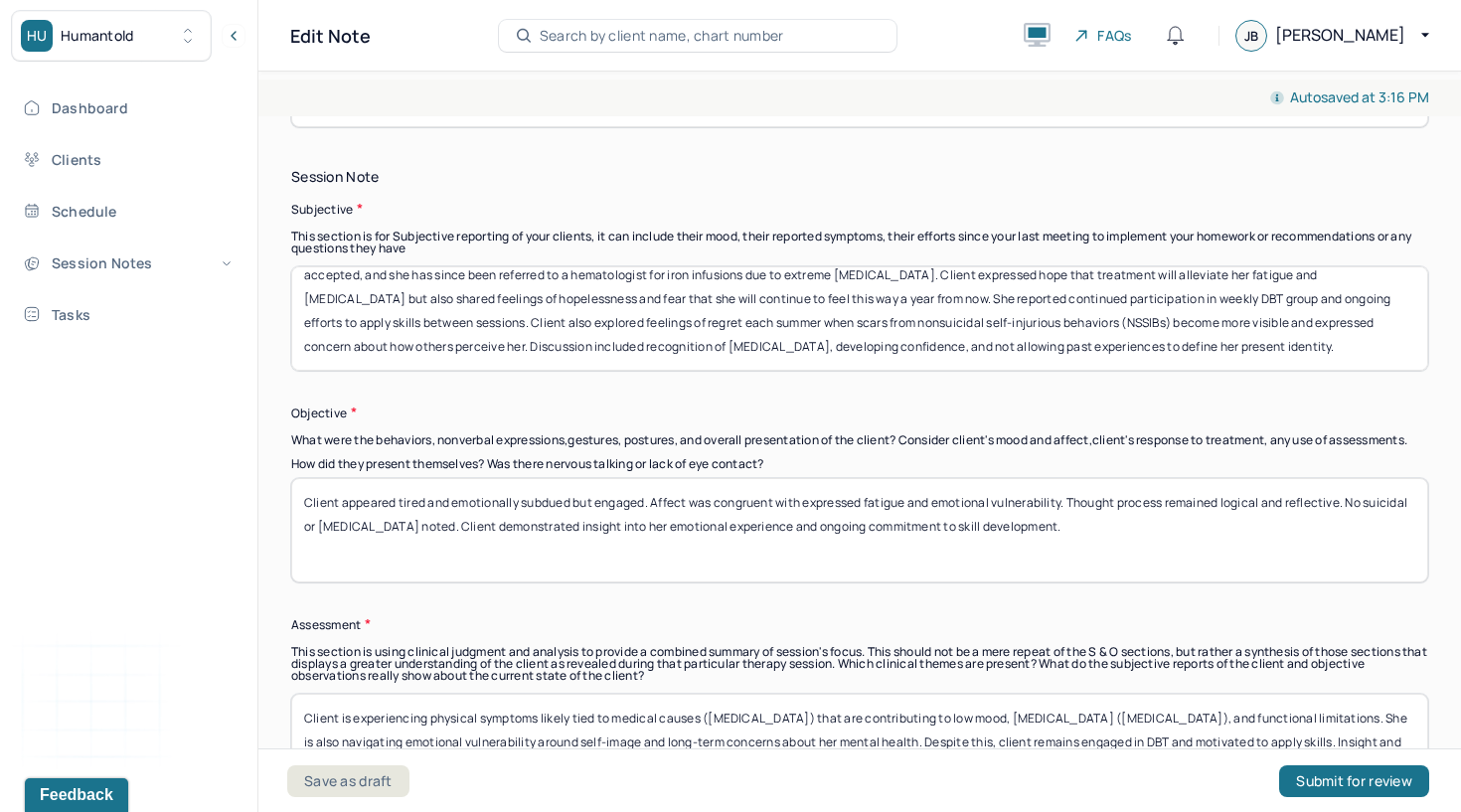 scroll, scrollTop: 681, scrollLeft: 0, axis: vertical 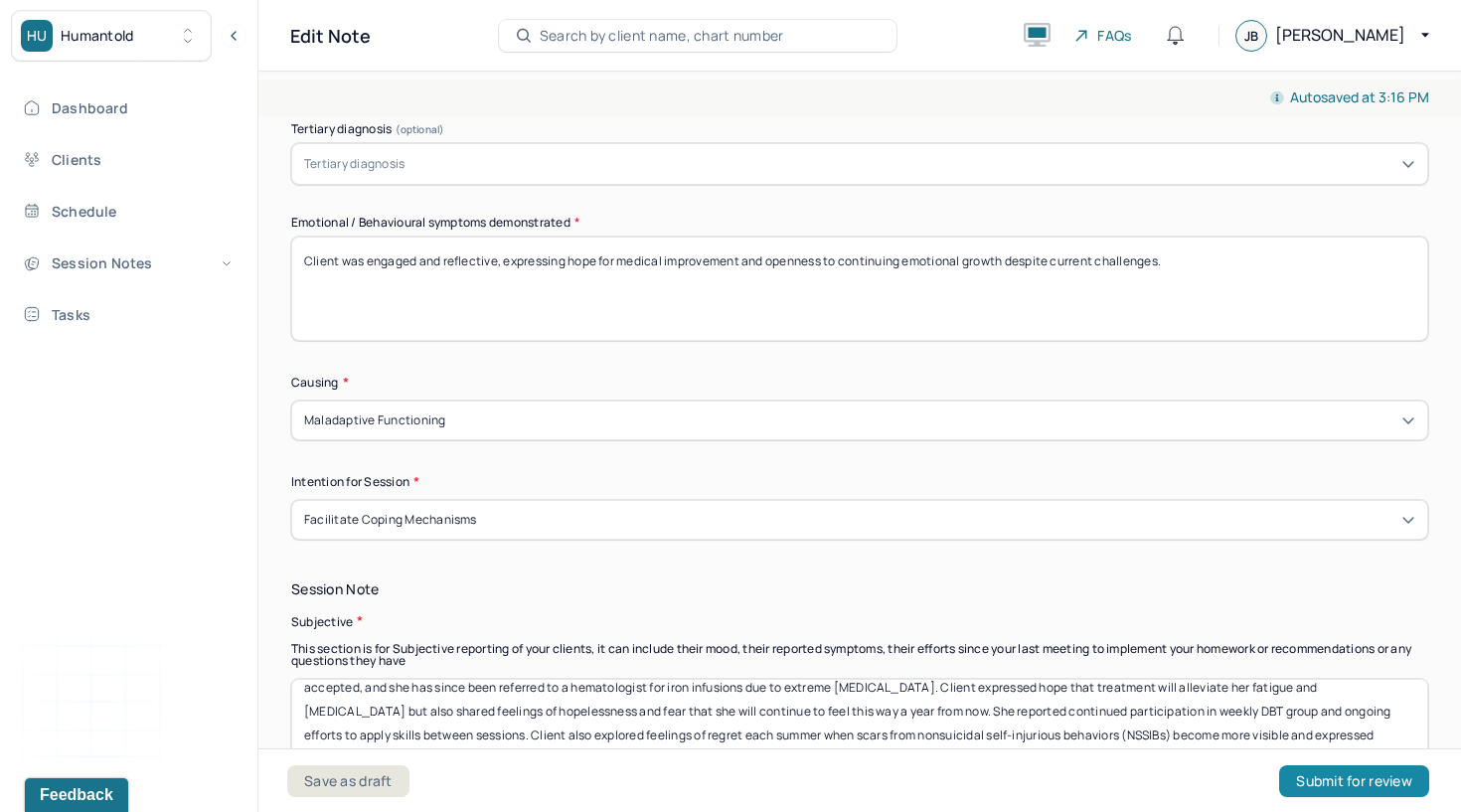 click on "Submit for review" at bounding box center [1354, 781] 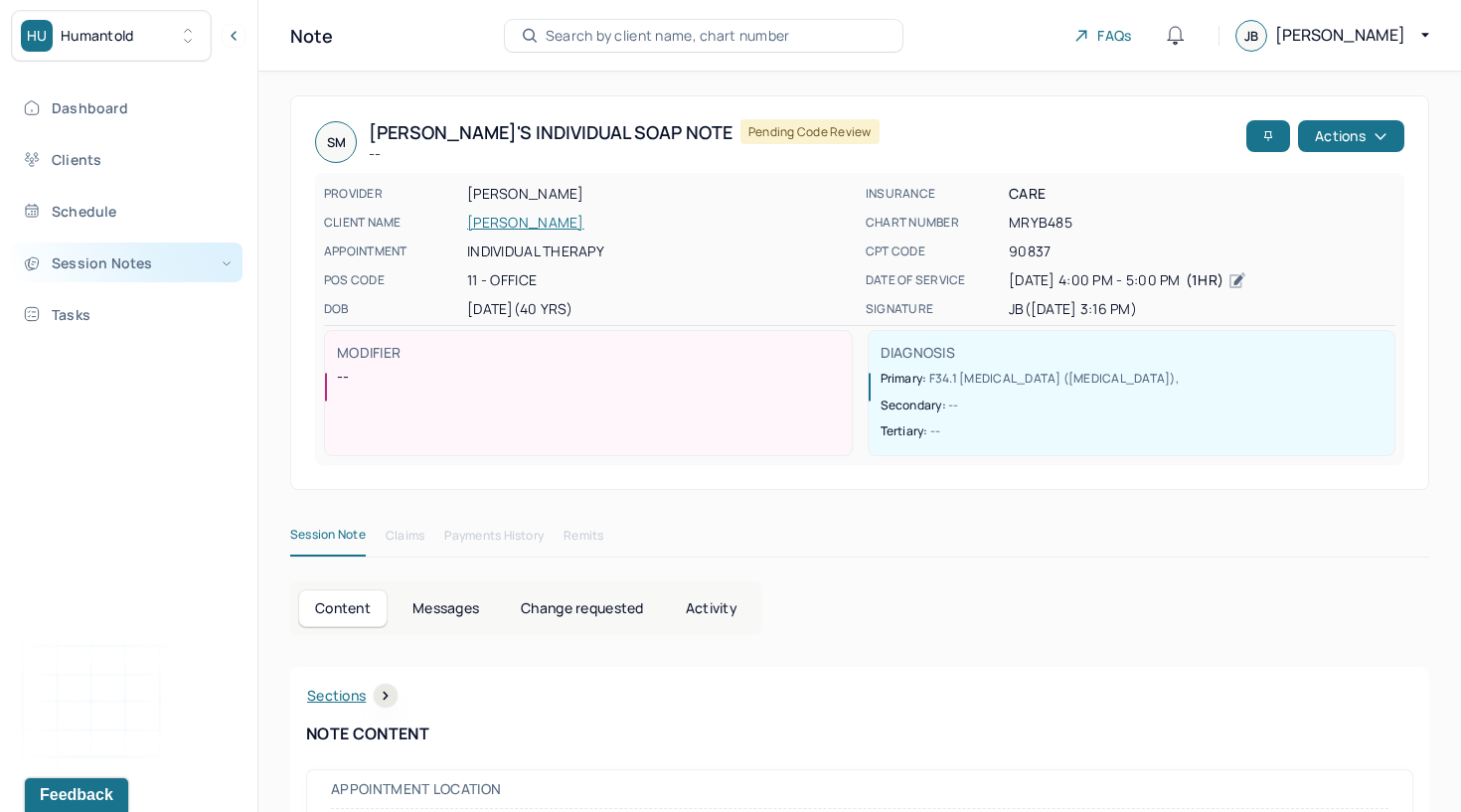 click on "Session Notes" at bounding box center [127, 262] 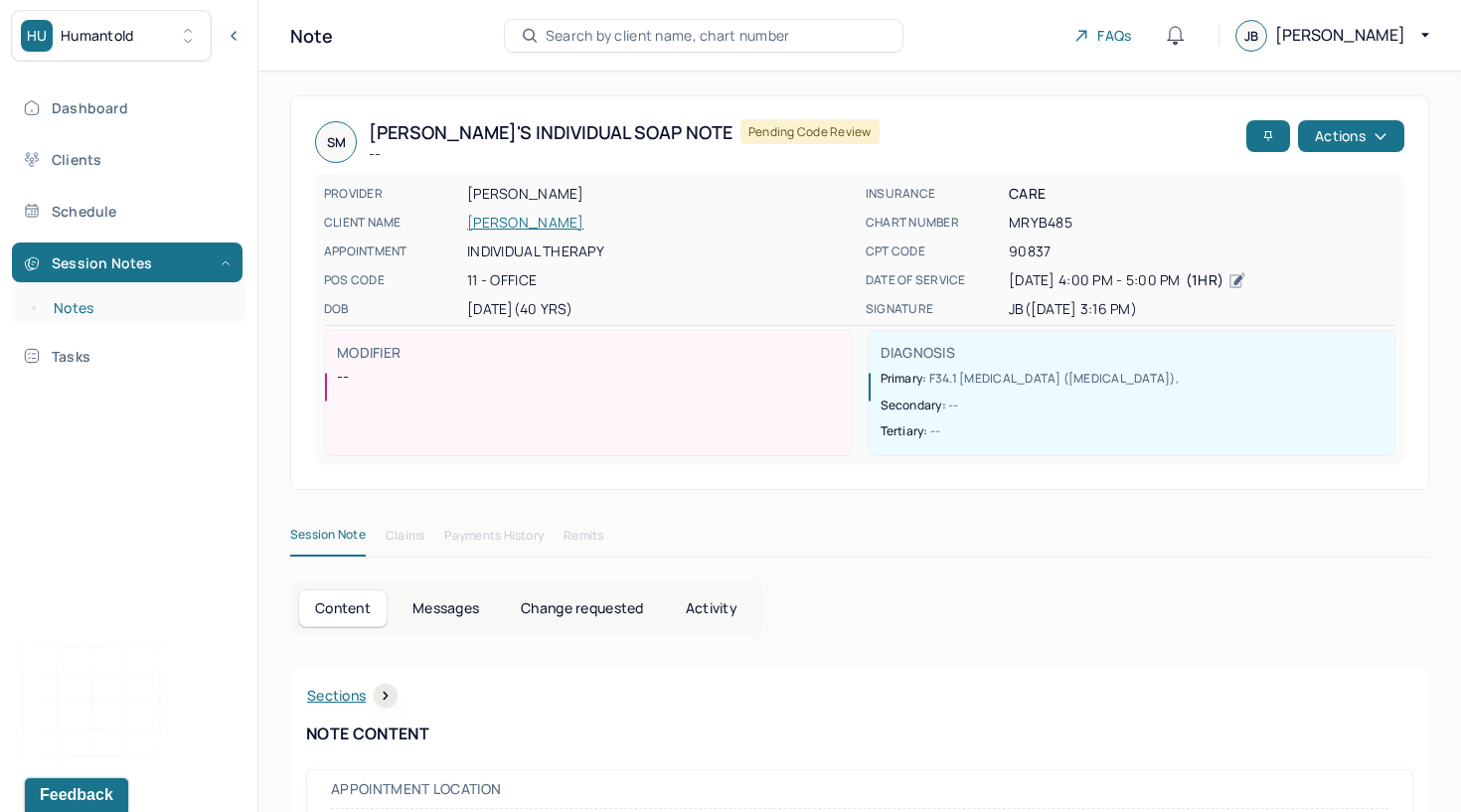 click on "Notes" at bounding box center [138, 308] 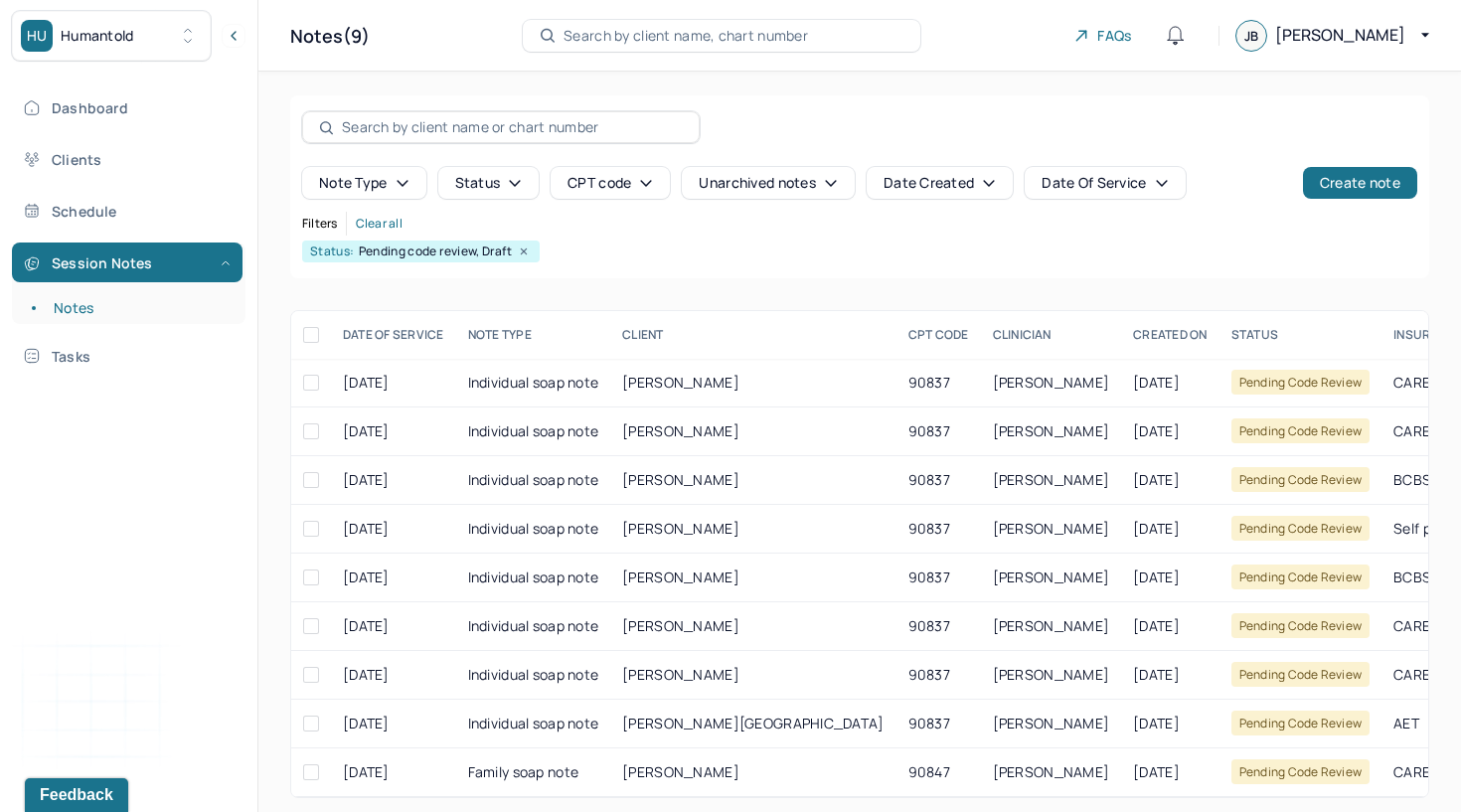scroll, scrollTop: 0, scrollLeft: 0, axis: both 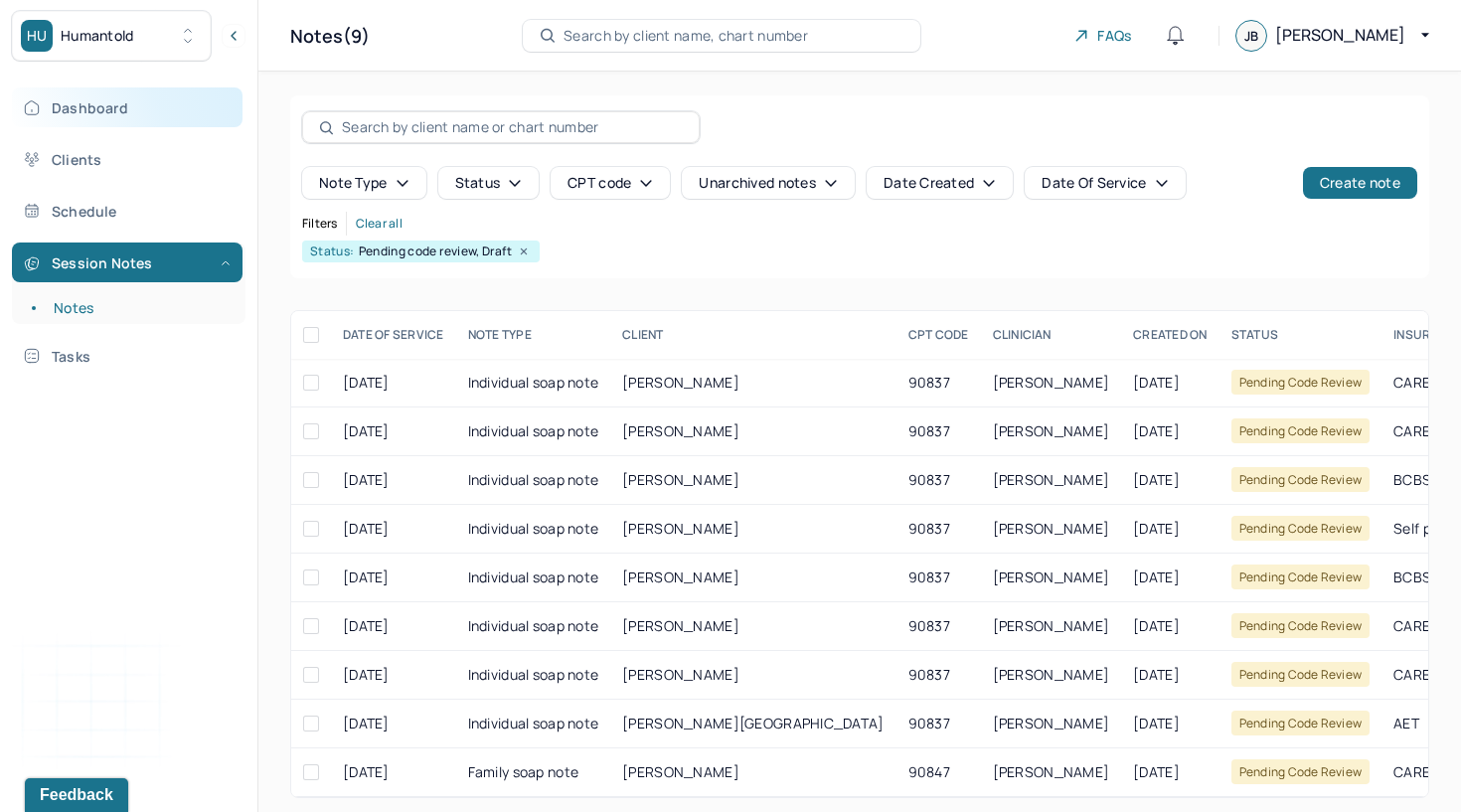 click on "Dashboard" at bounding box center (127, 107) 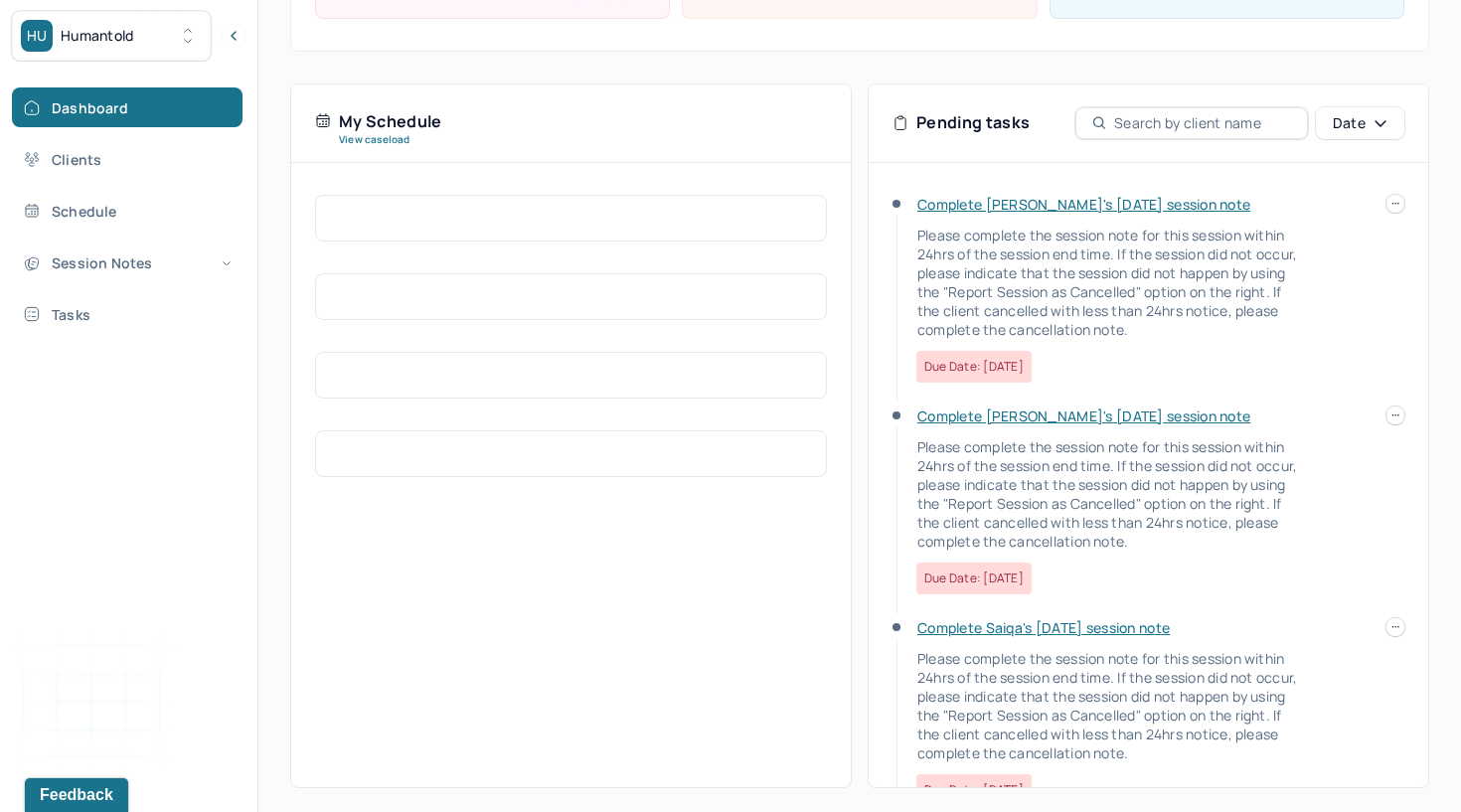 scroll, scrollTop: 345, scrollLeft: 0, axis: vertical 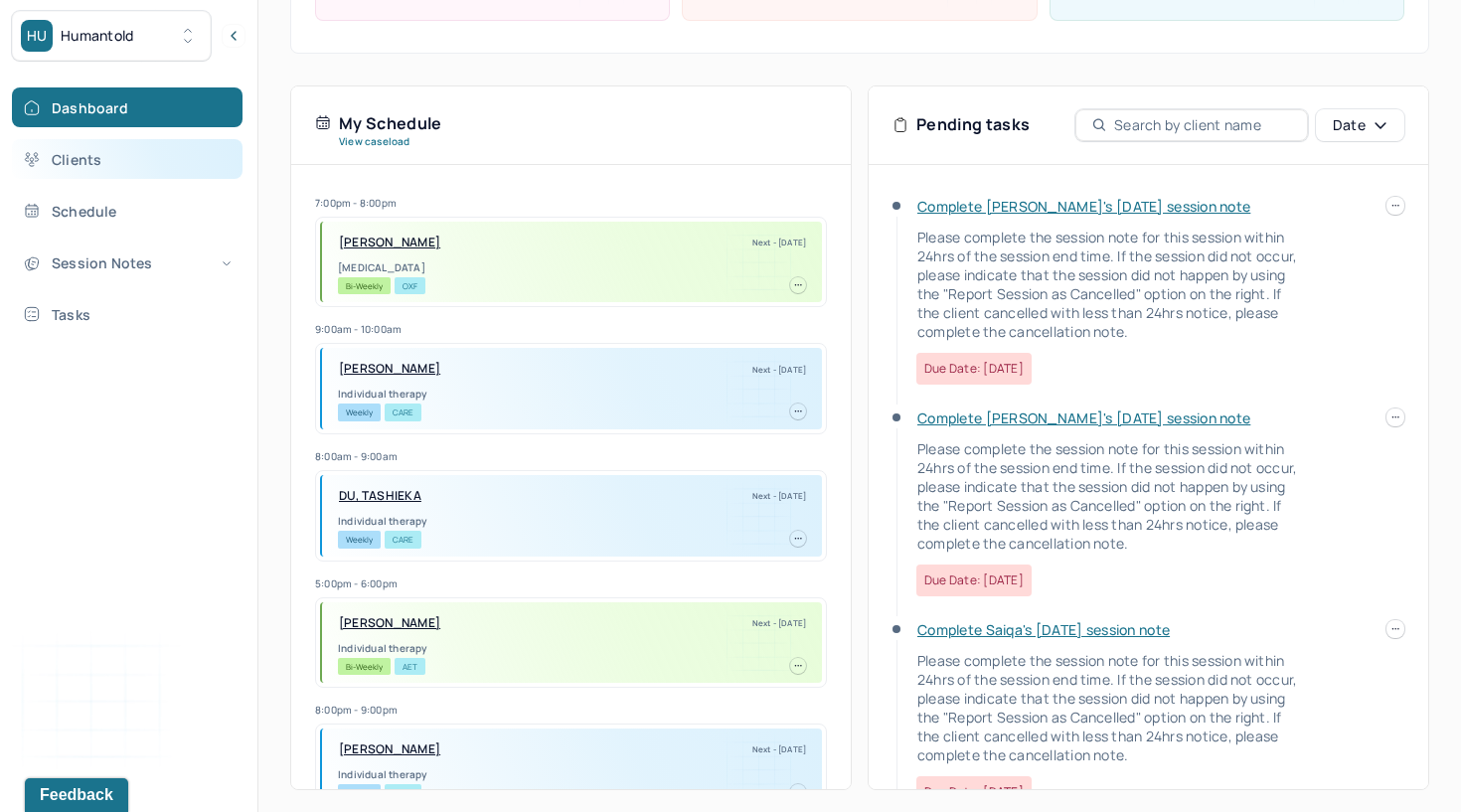 click on "Clients" at bounding box center (127, 159) 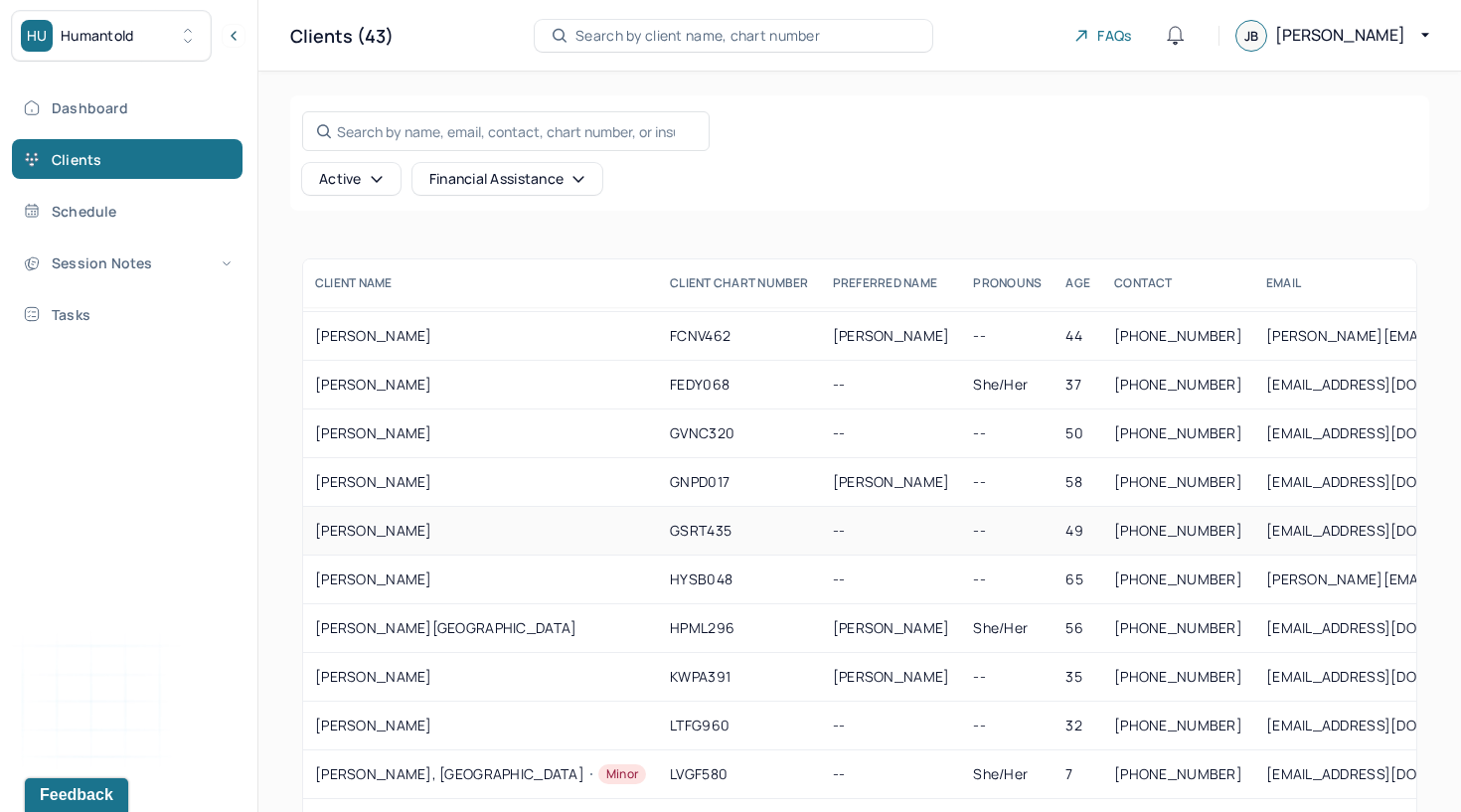 scroll, scrollTop: 435, scrollLeft: 0, axis: vertical 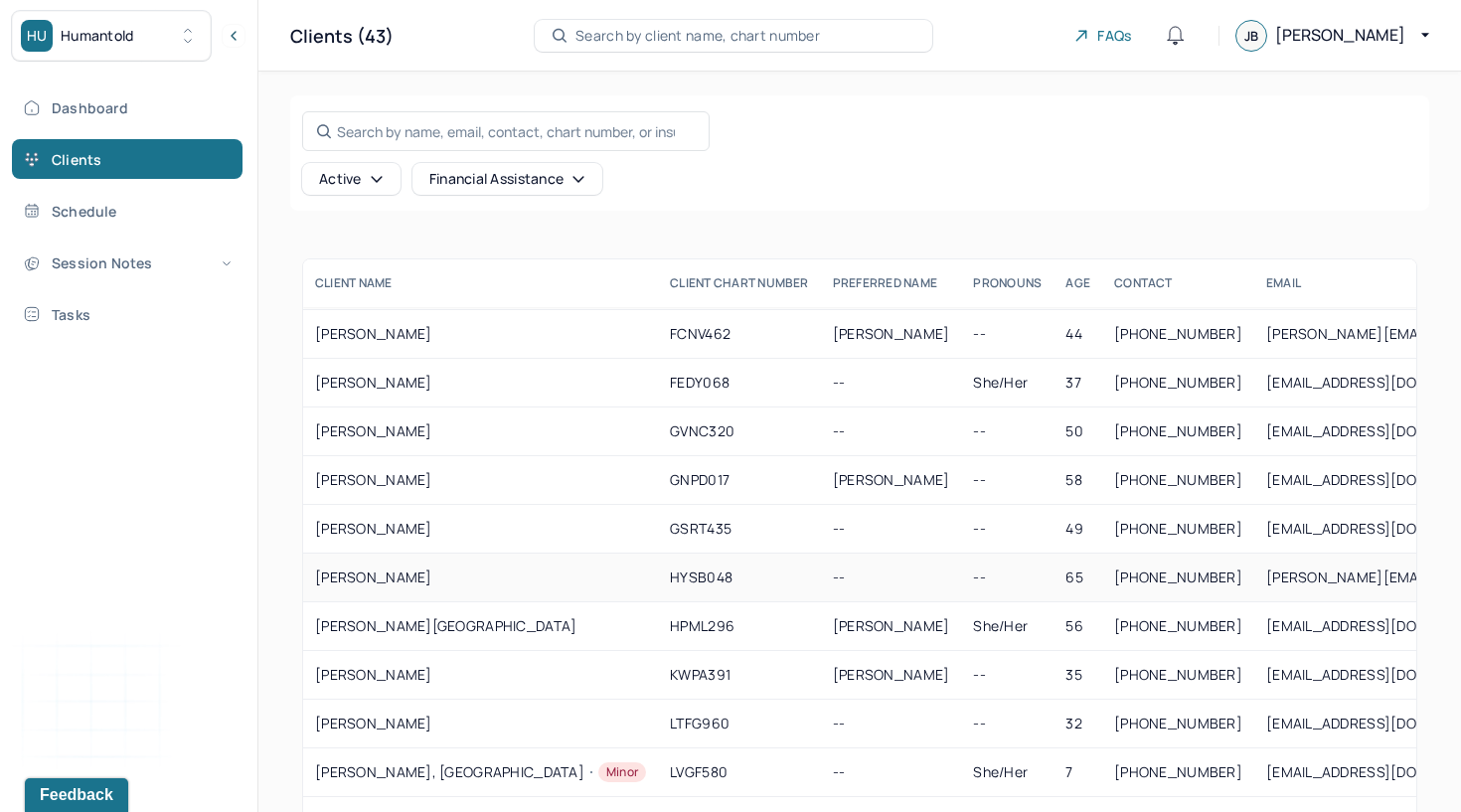 click on "HYSB048" at bounding box center (739, 577) 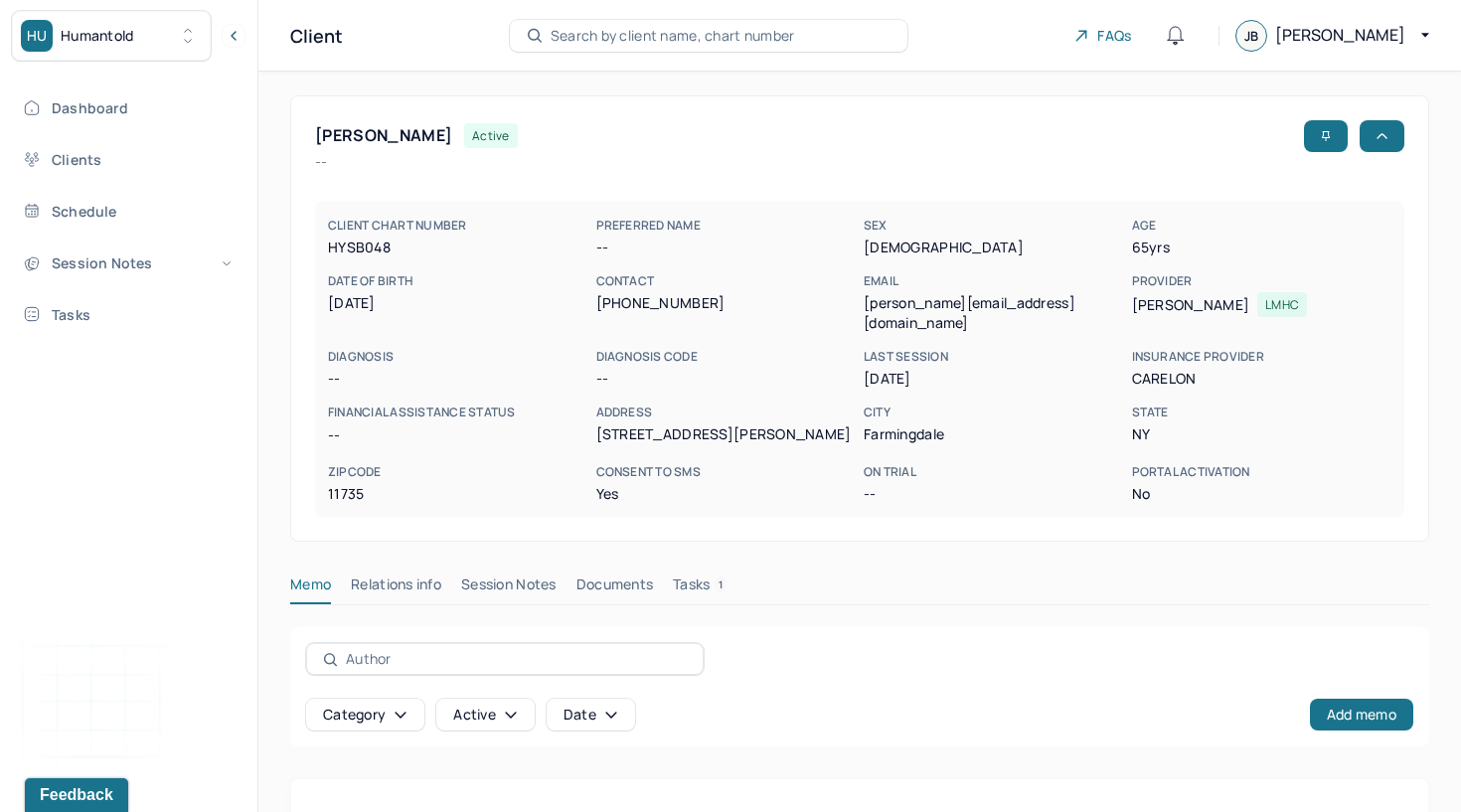 click on "Session Notes" at bounding box center (509, 588) 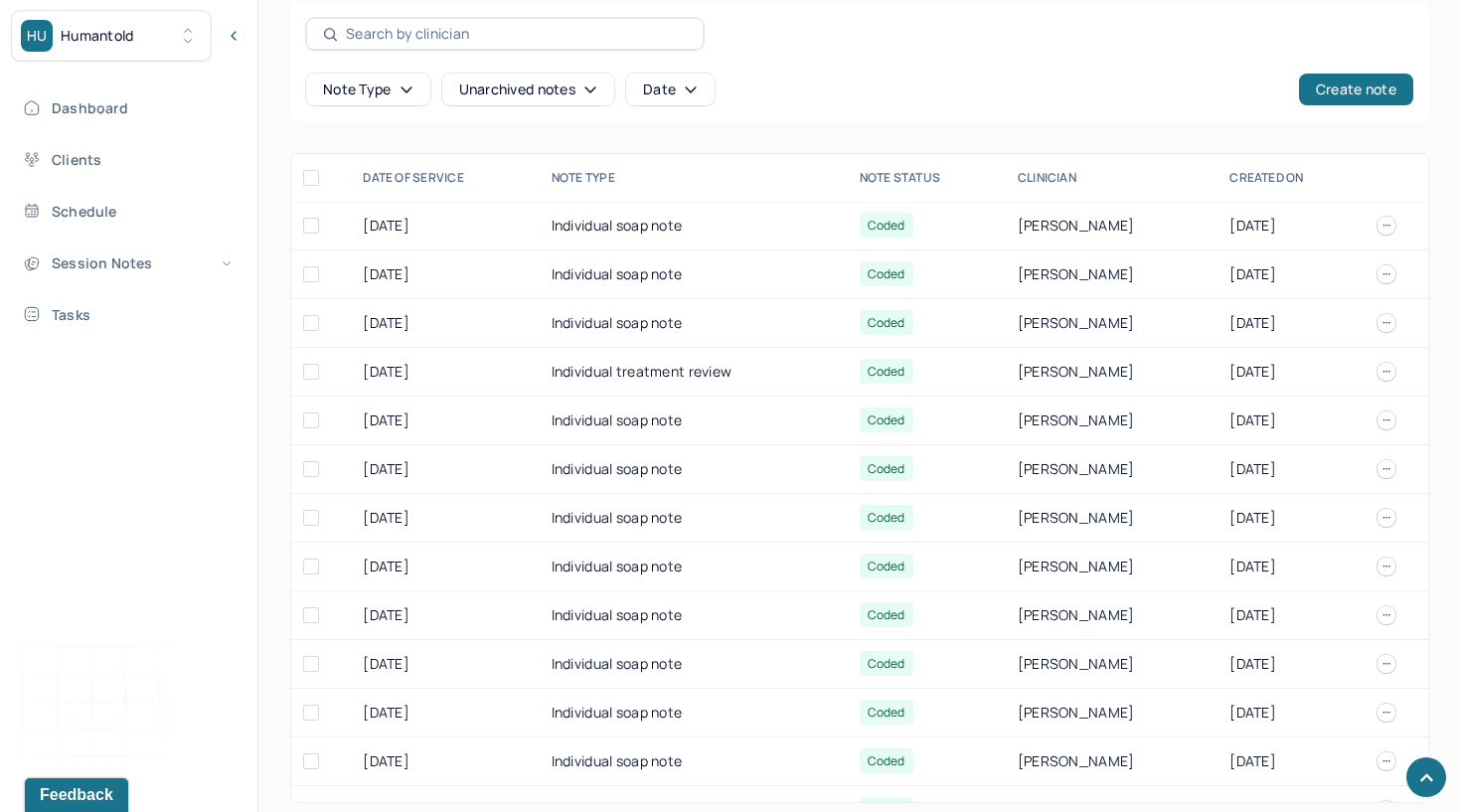 scroll, scrollTop: 624, scrollLeft: 0, axis: vertical 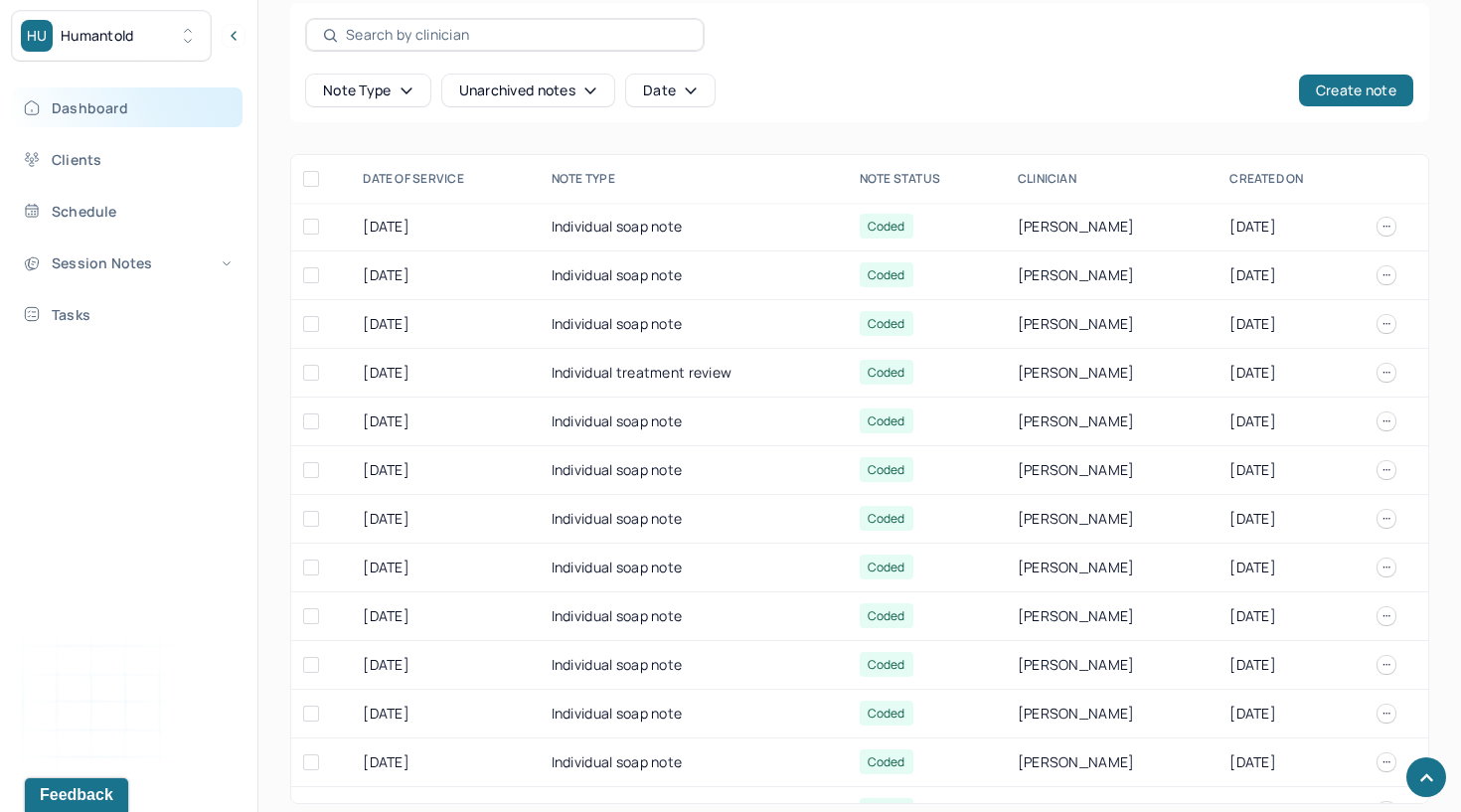 click on "Dashboard" at bounding box center (127, 107) 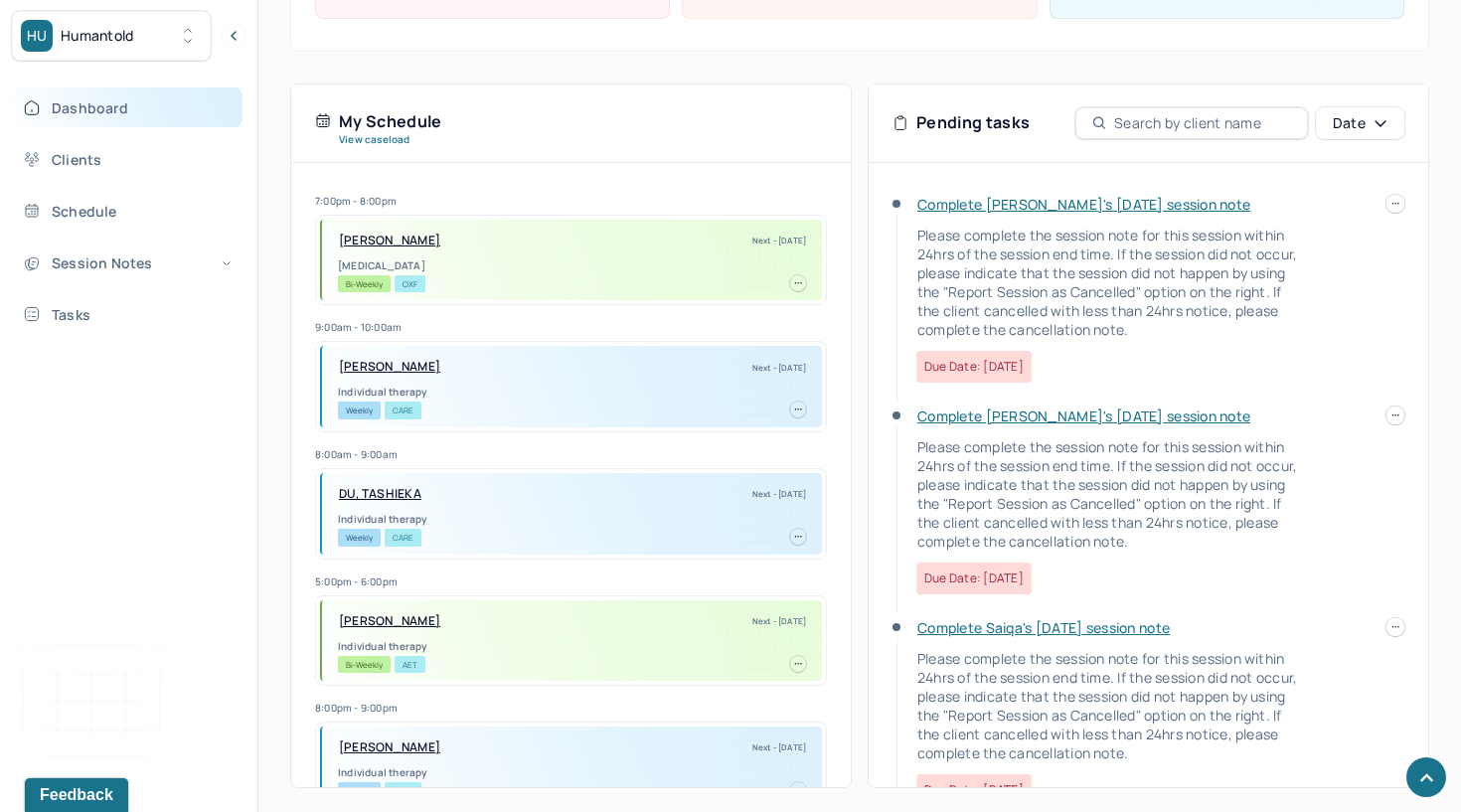 scroll, scrollTop: 345, scrollLeft: 0, axis: vertical 